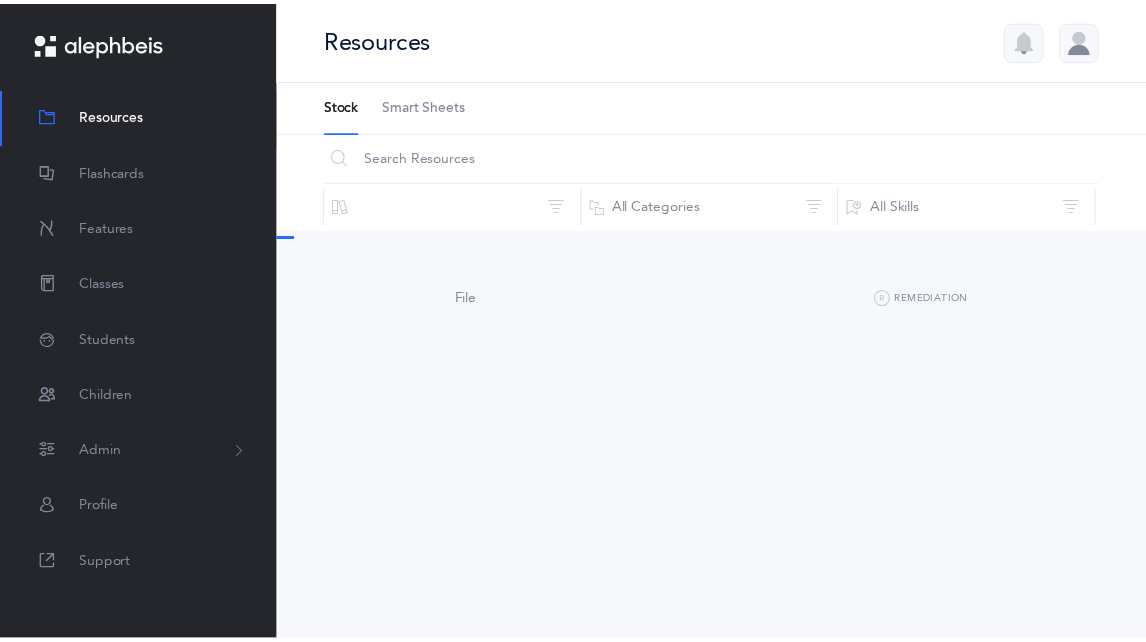 scroll, scrollTop: 0, scrollLeft: 0, axis: both 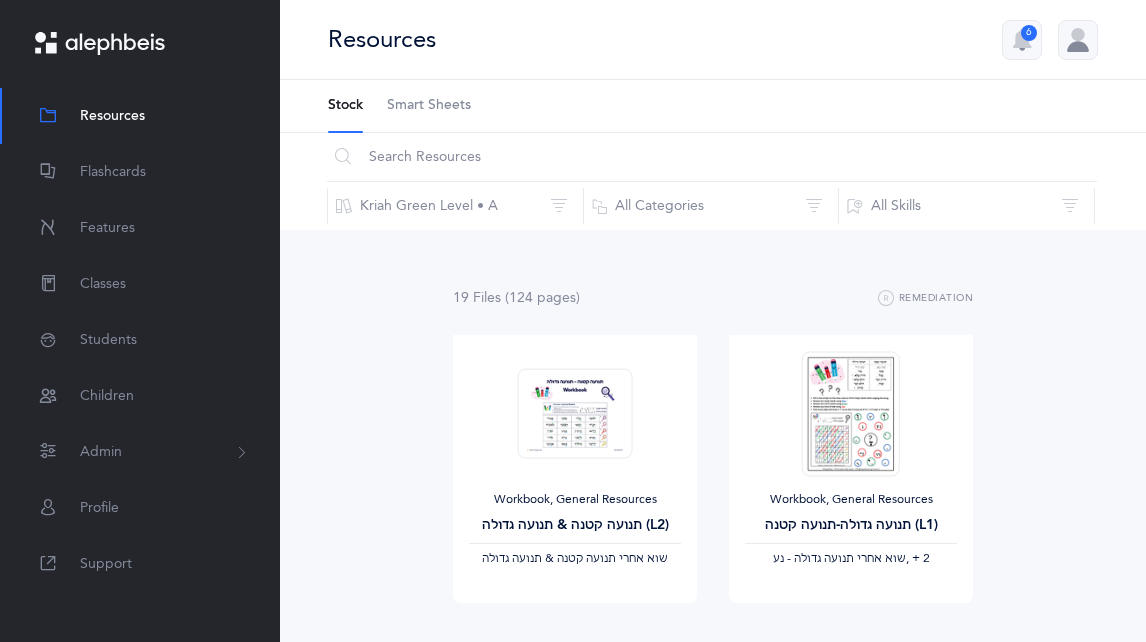 drag, startPoint x: 579, startPoint y: 85, endPoint x: 579, endPoint y: 53, distance: 32 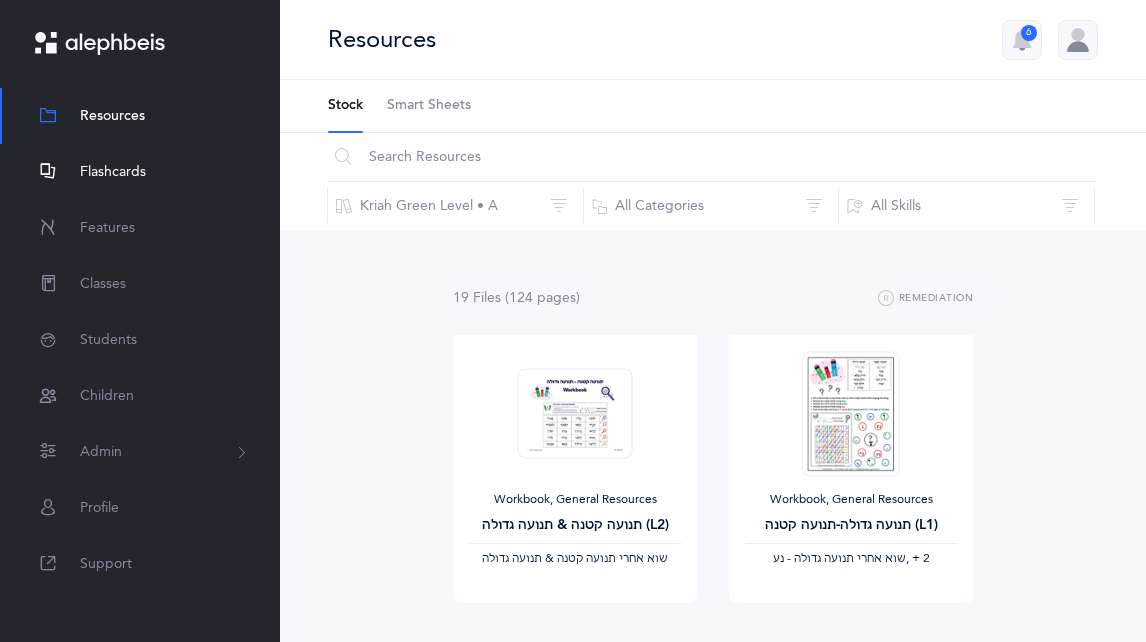 click on "Flashcards" at bounding box center [140, 172] 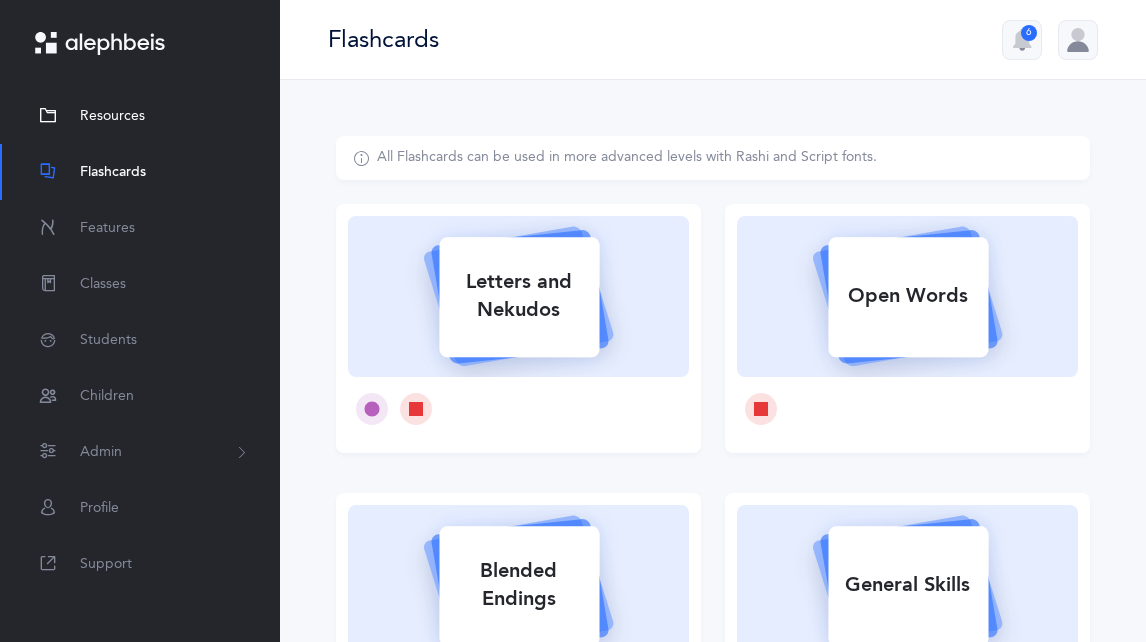 click on "Resources" at bounding box center (140, 116) 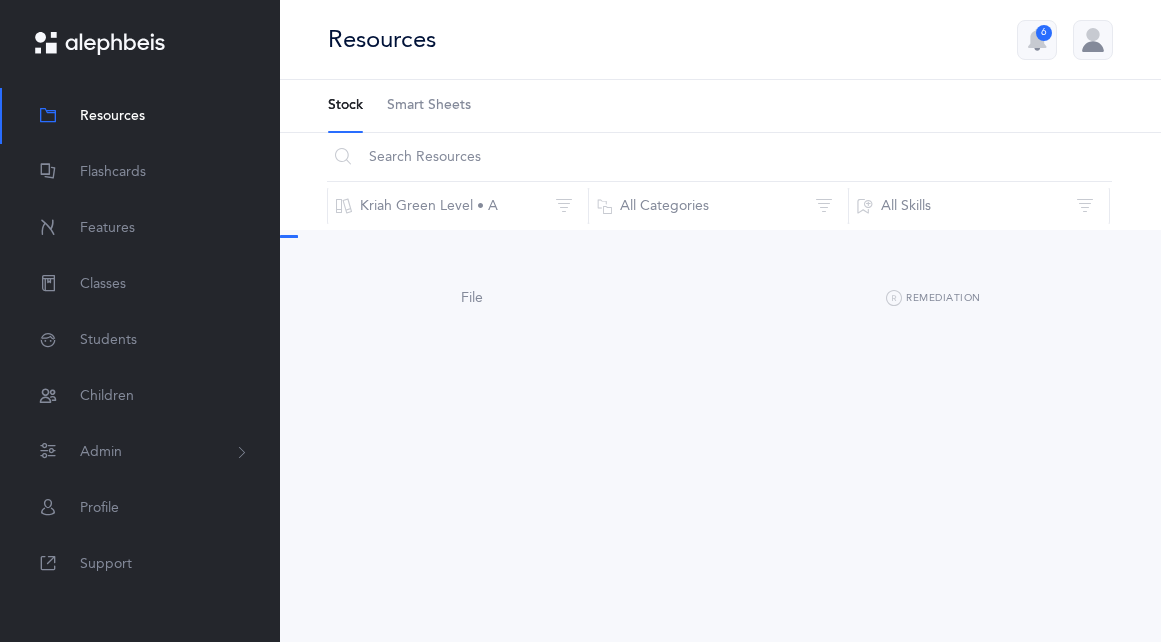 click on "Smart Sheets" at bounding box center [429, 106] 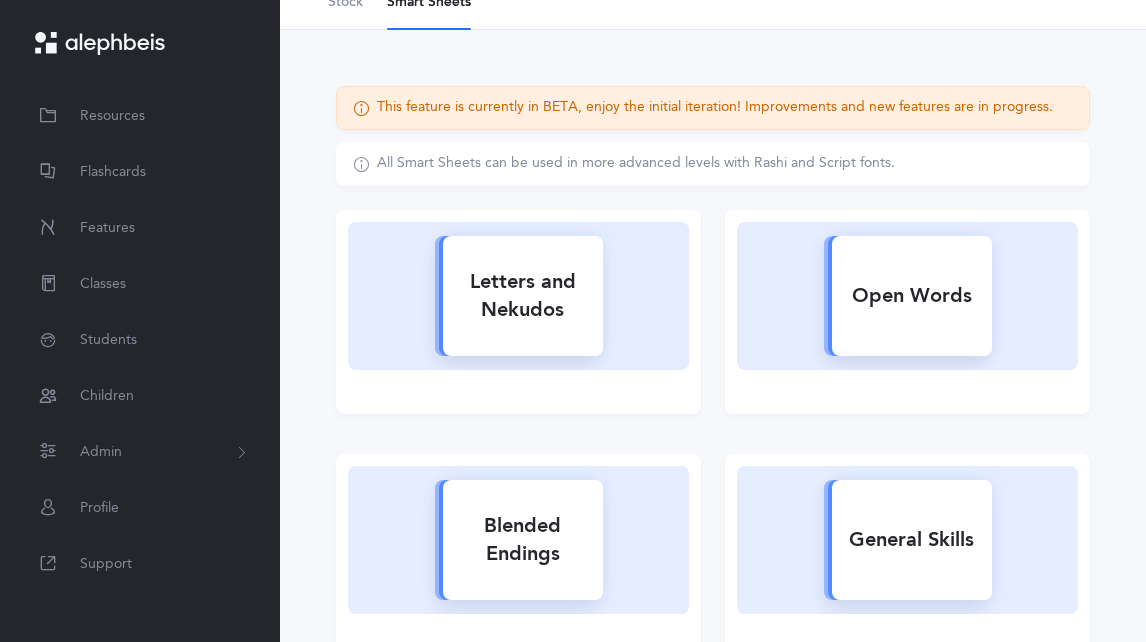 scroll, scrollTop: 200, scrollLeft: 0, axis: vertical 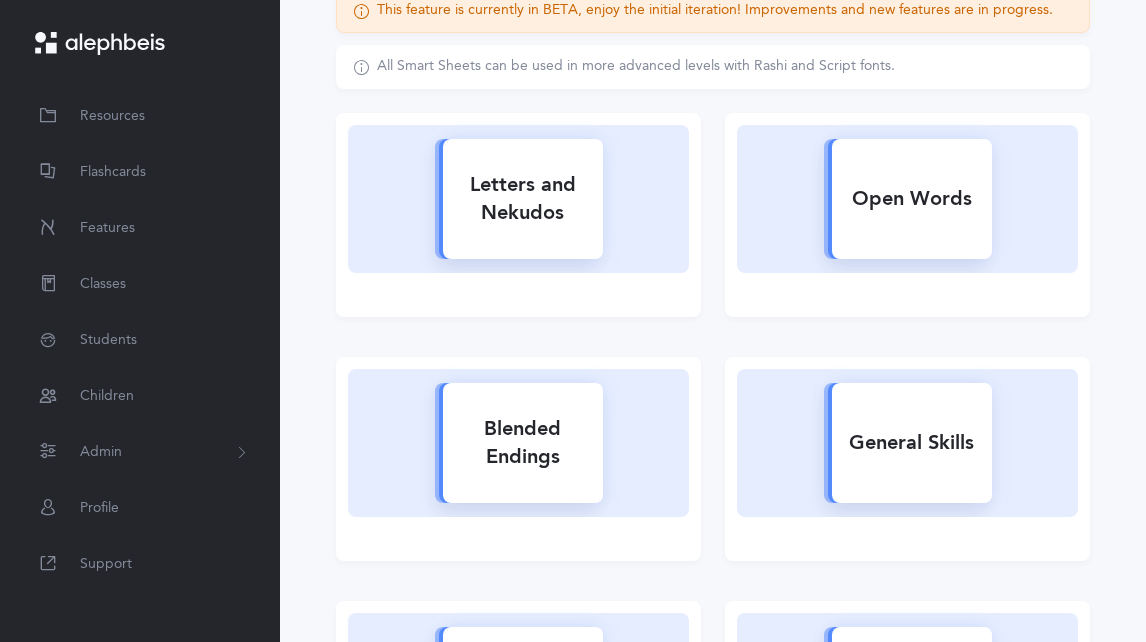 click on "Open Words" at bounding box center [912, 199] 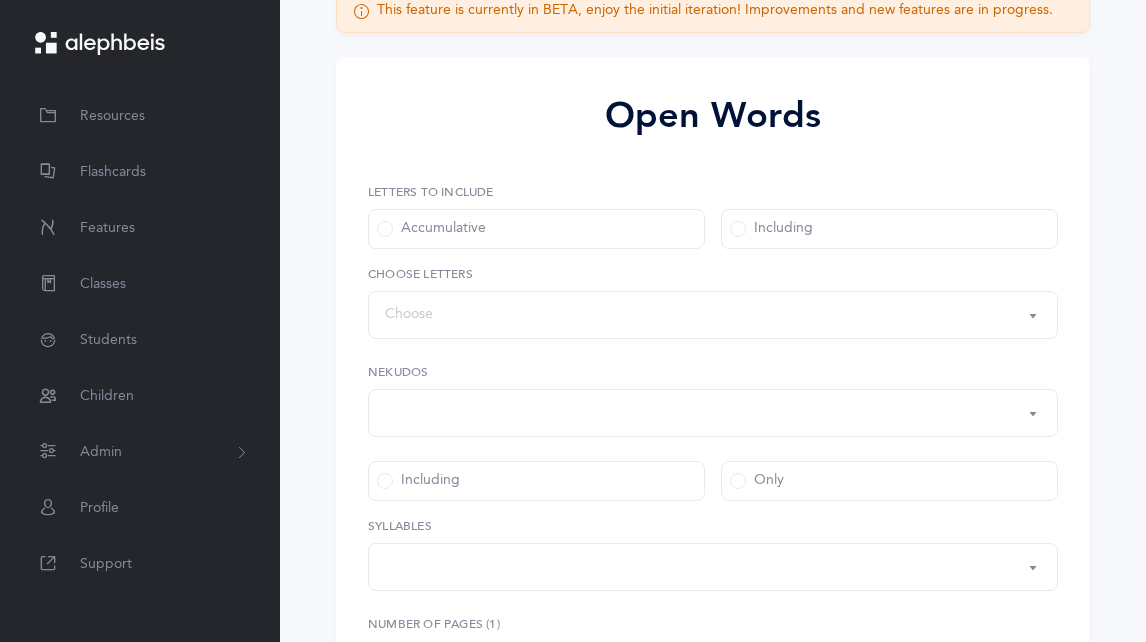 scroll, scrollTop: 0, scrollLeft: 0, axis: both 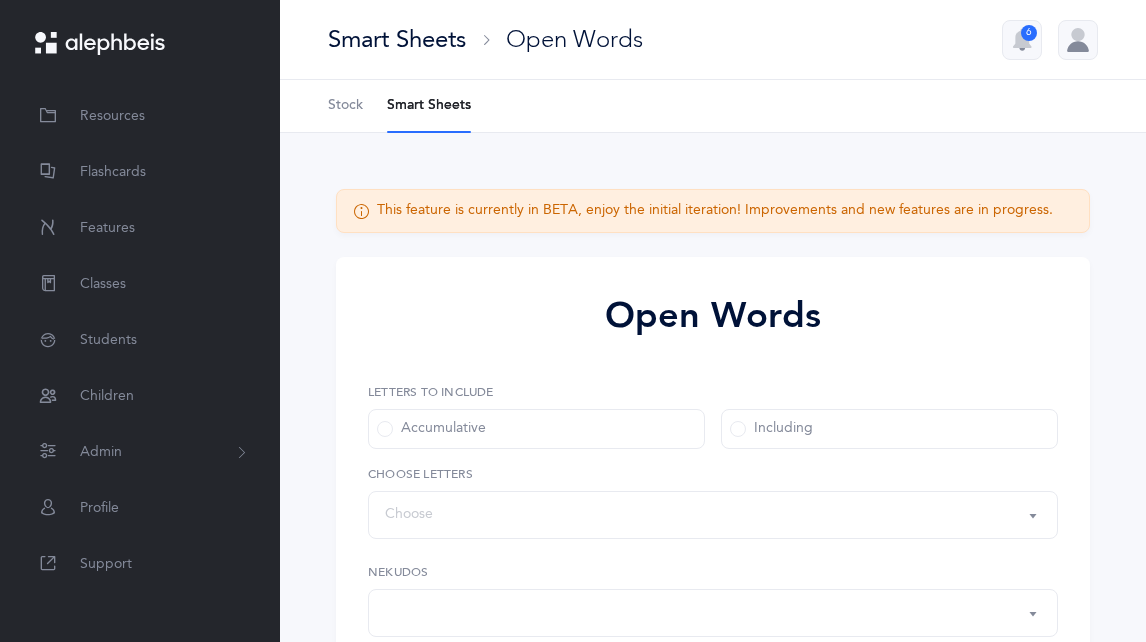 select on "all" 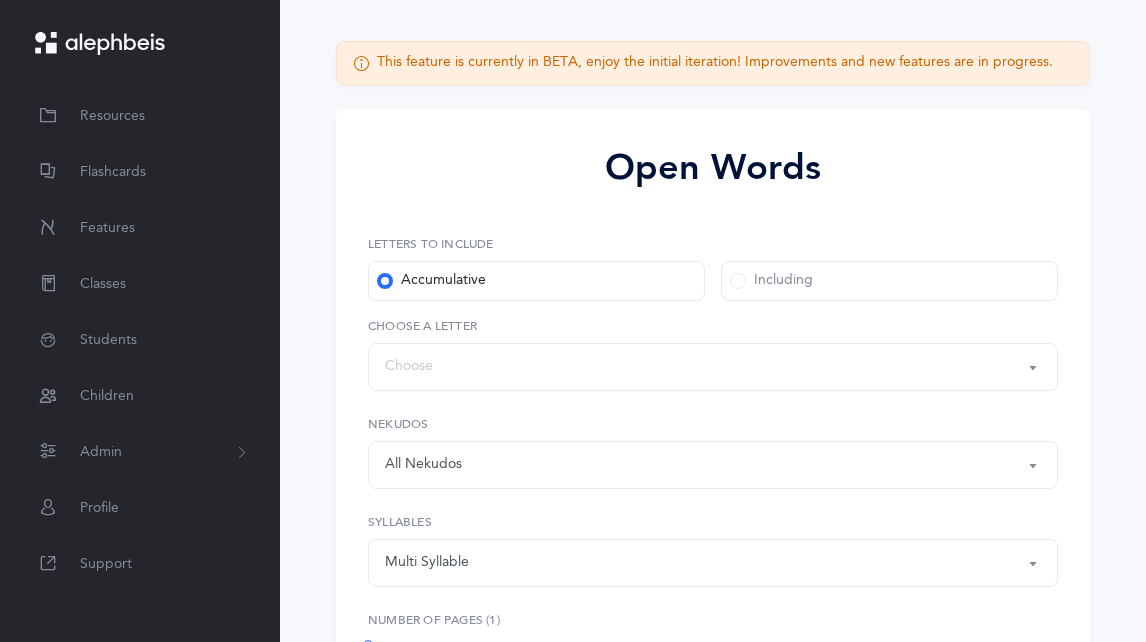 scroll, scrollTop: 300, scrollLeft: 0, axis: vertical 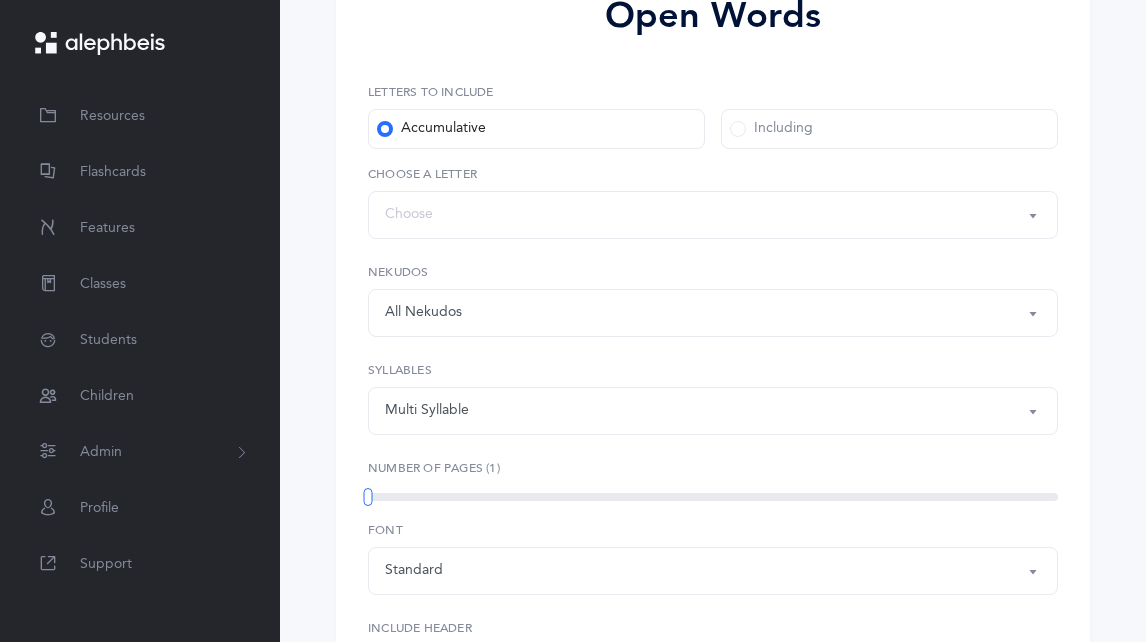 click on "Including" at bounding box center (889, 129) 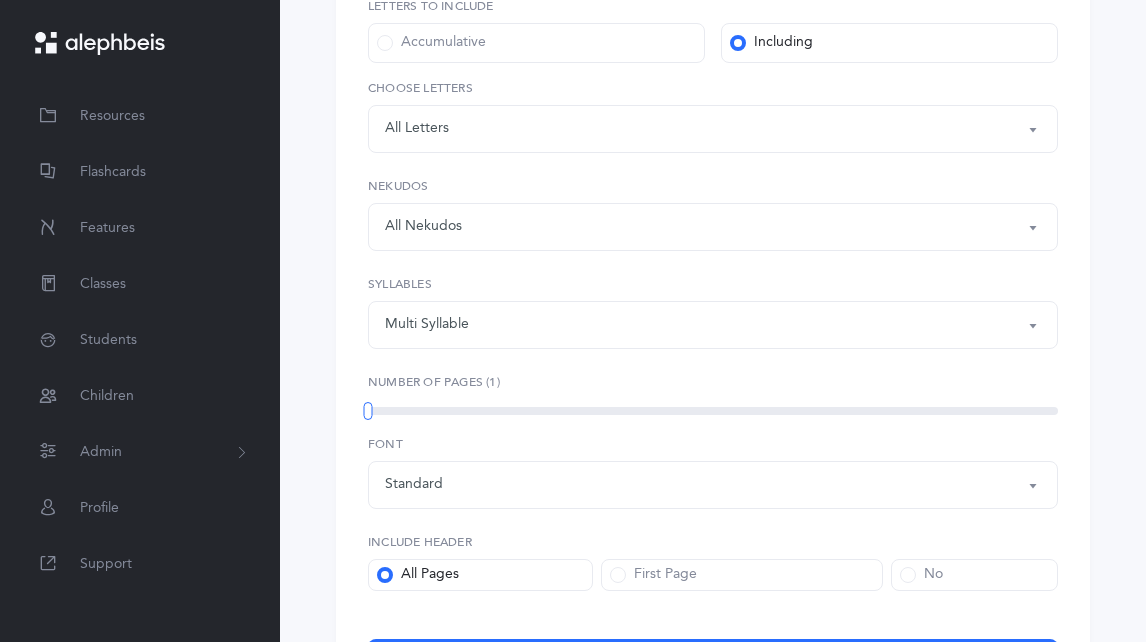 scroll, scrollTop: 500, scrollLeft: 0, axis: vertical 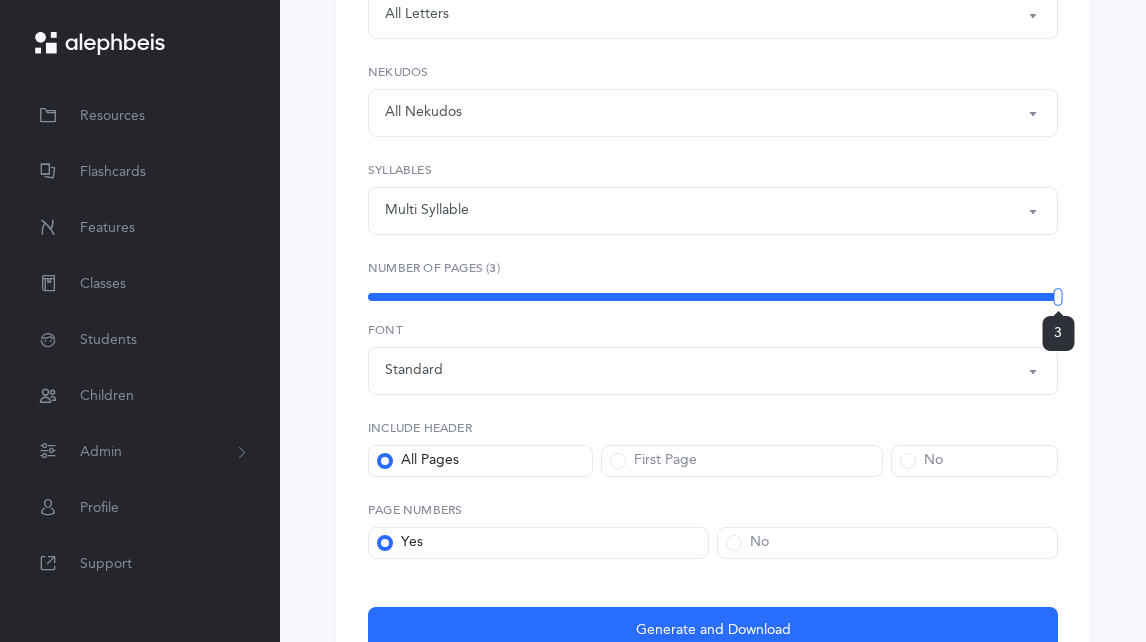 drag, startPoint x: 363, startPoint y: 298, endPoint x: 1135, endPoint y: 297, distance: 772.0007 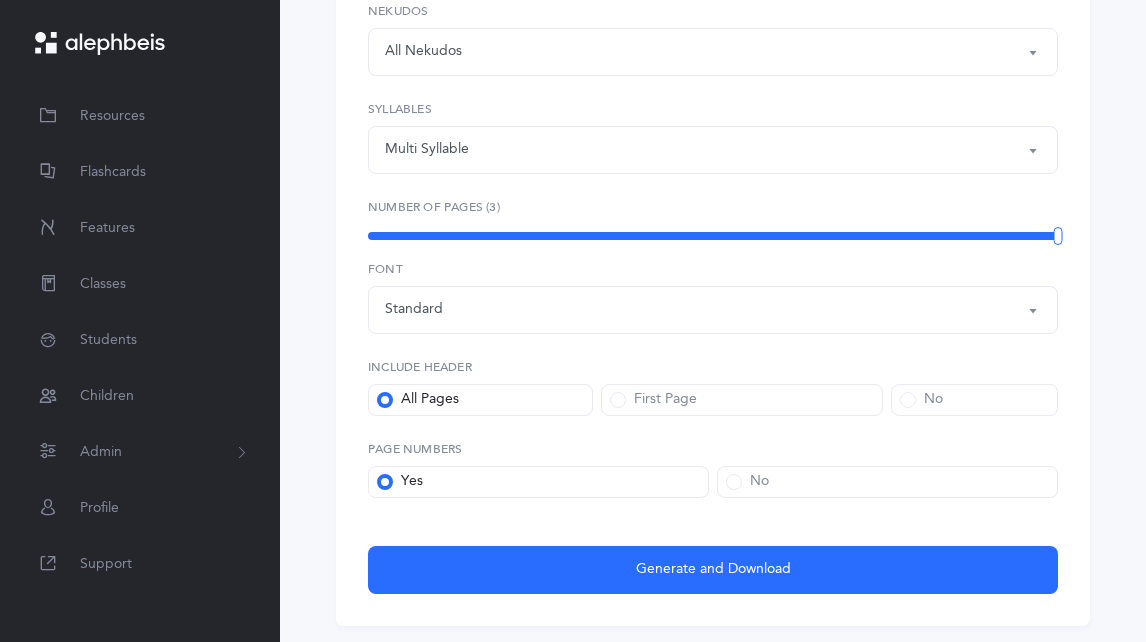 scroll, scrollTop: 625, scrollLeft: 0, axis: vertical 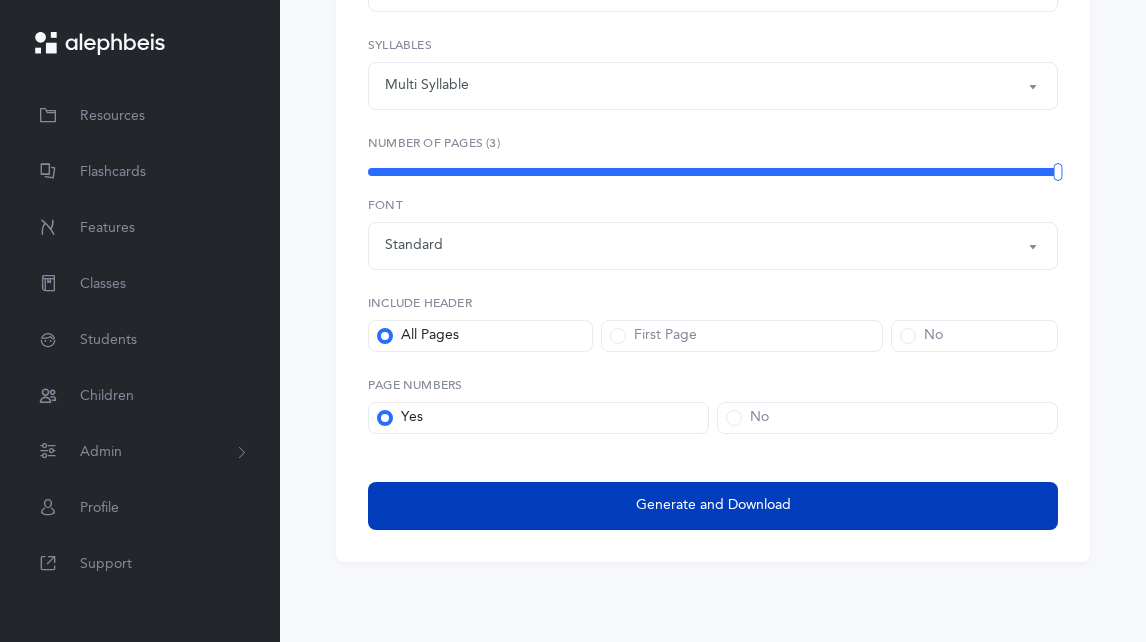 click on "Generate and Download" at bounding box center (713, 506) 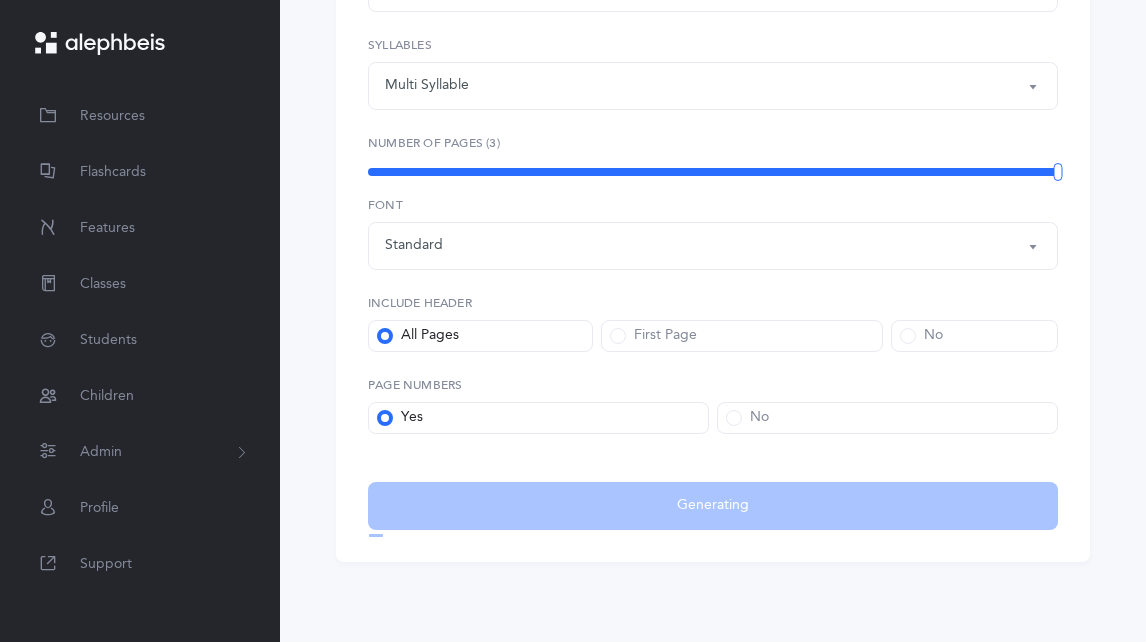 scroll, scrollTop: 151, scrollLeft: 0, axis: vertical 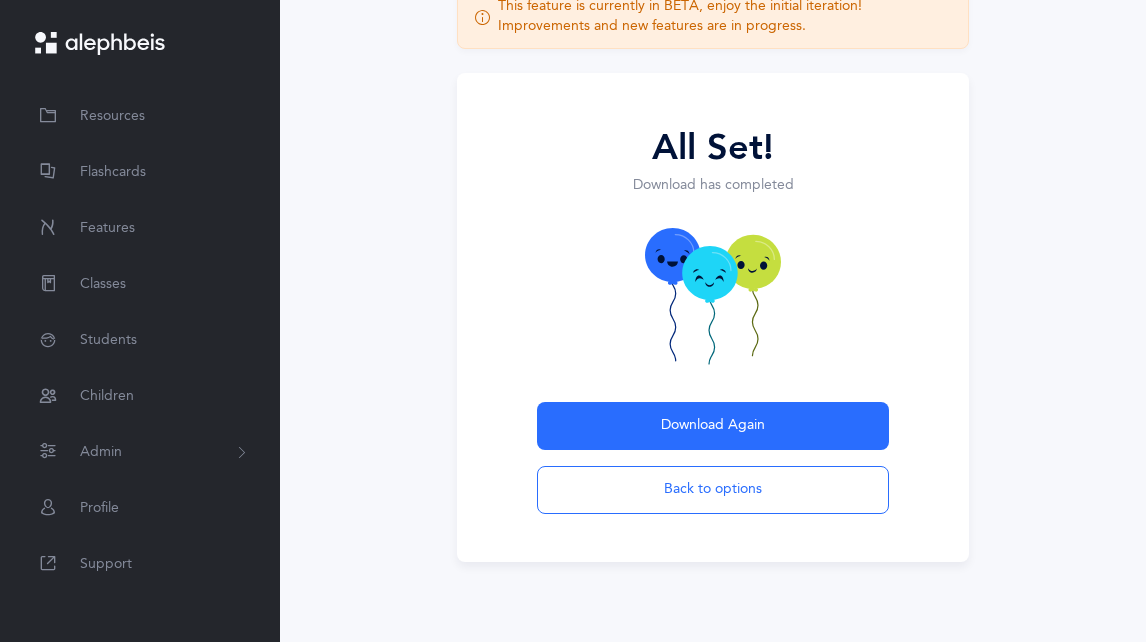 click on "All Set!
Download has completed
Download Again
Back to options" at bounding box center (713, 317) 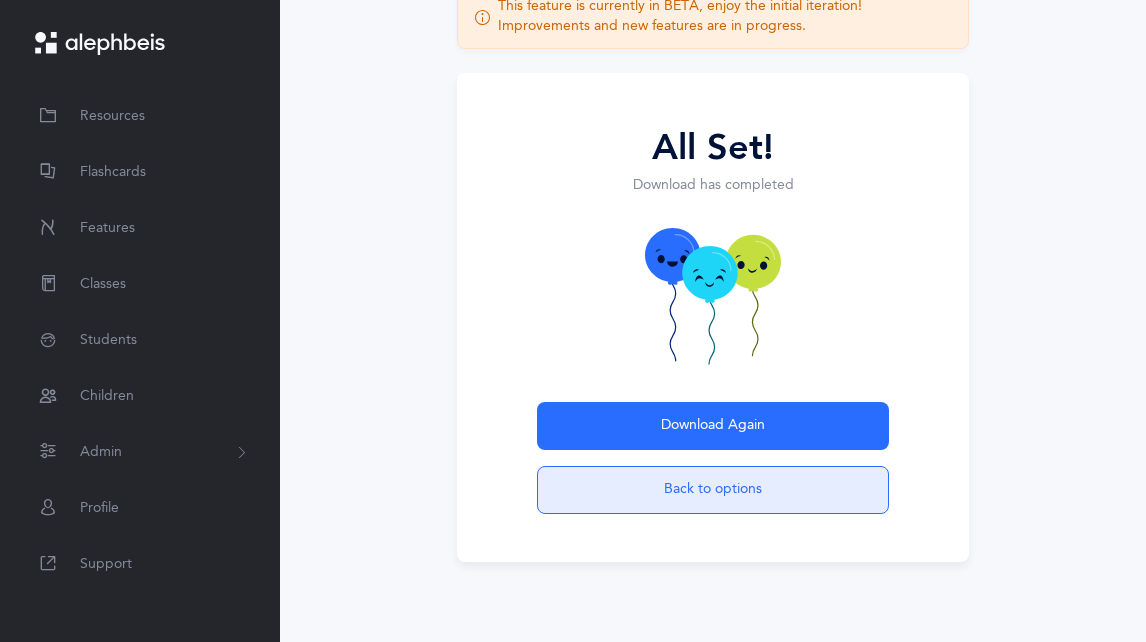 click on "Back to options" at bounding box center [713, 490] 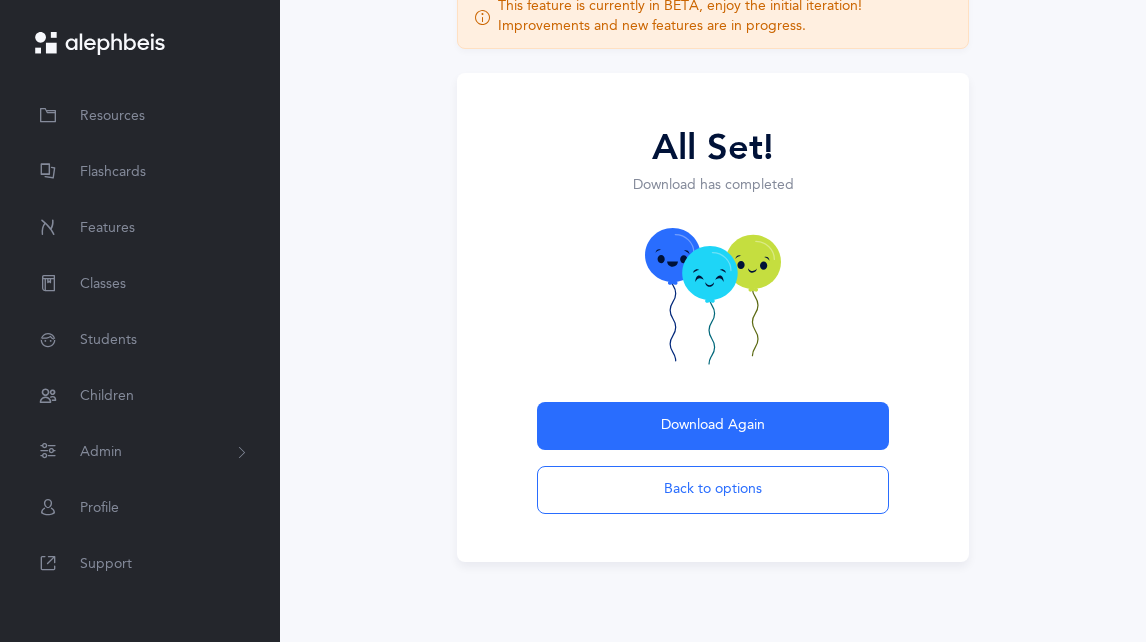 scroll, scrollTop: 204, scrollLeft: 0, axis: vertical 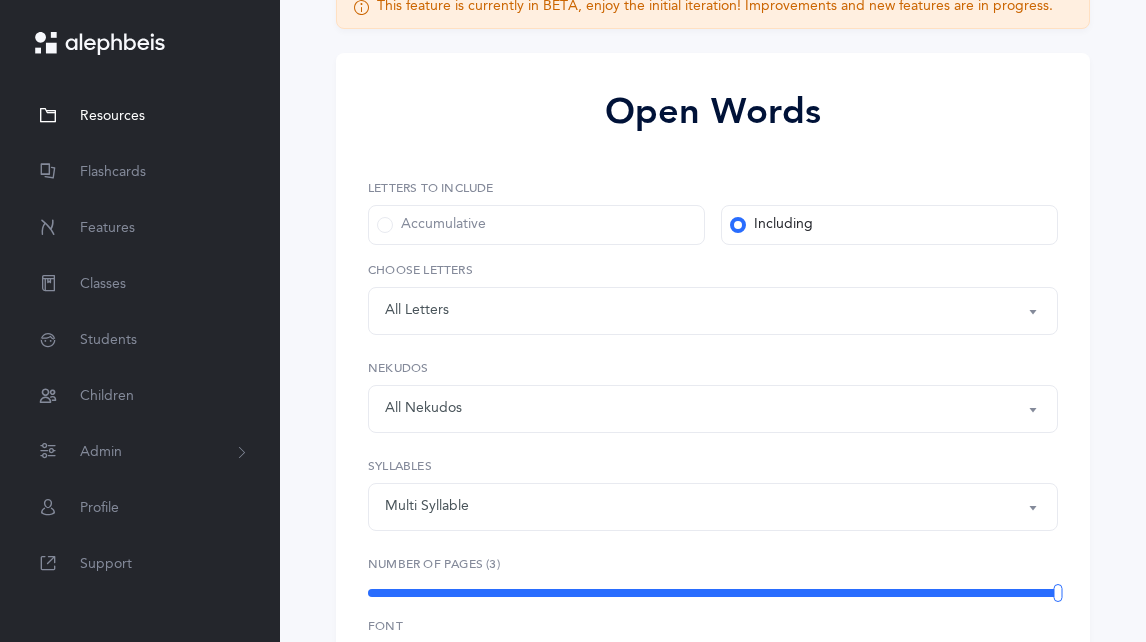 click on "Resources" at bounding box center (112, 116) 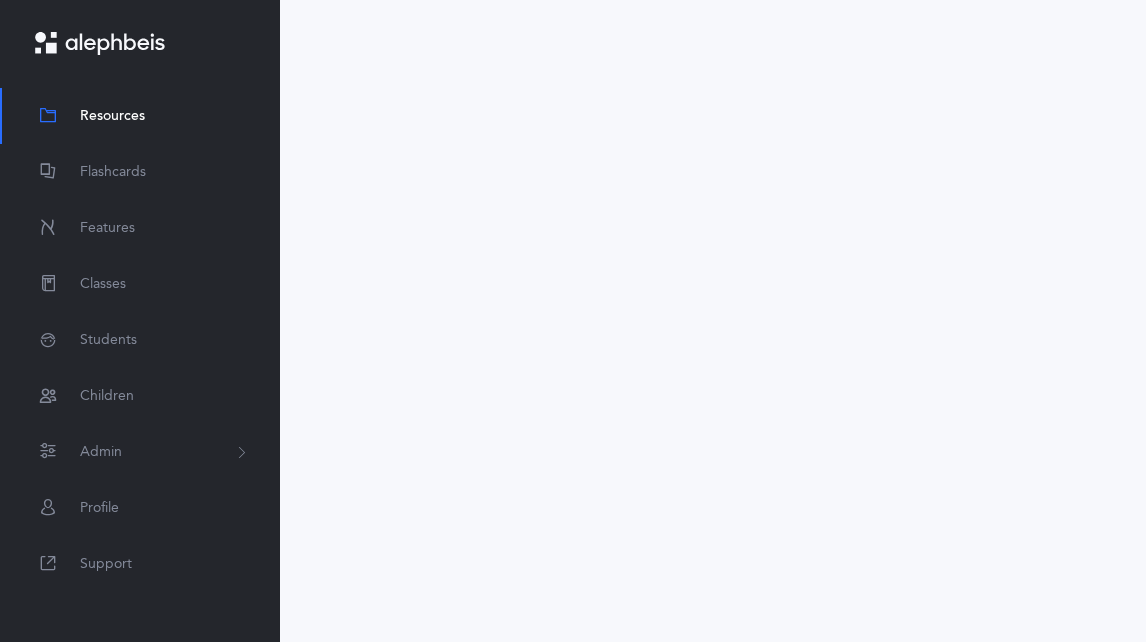 scroll, scrollTop: 0, scrollLeft: 0, axis: both 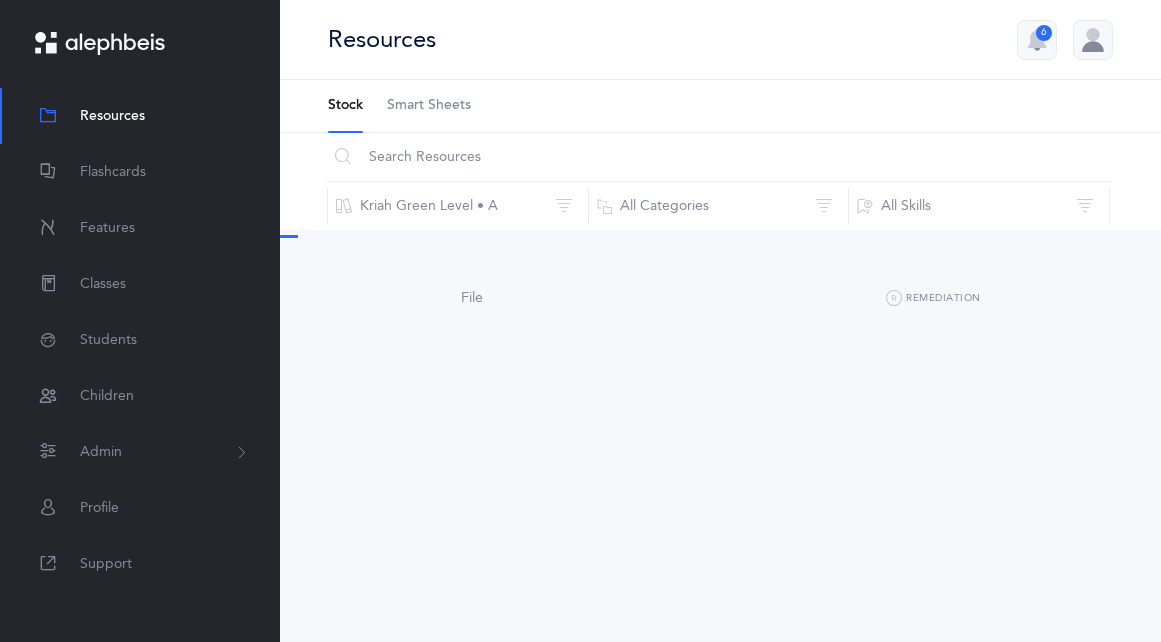 click on "Smart Sheets" at bounding box center (429, 106) 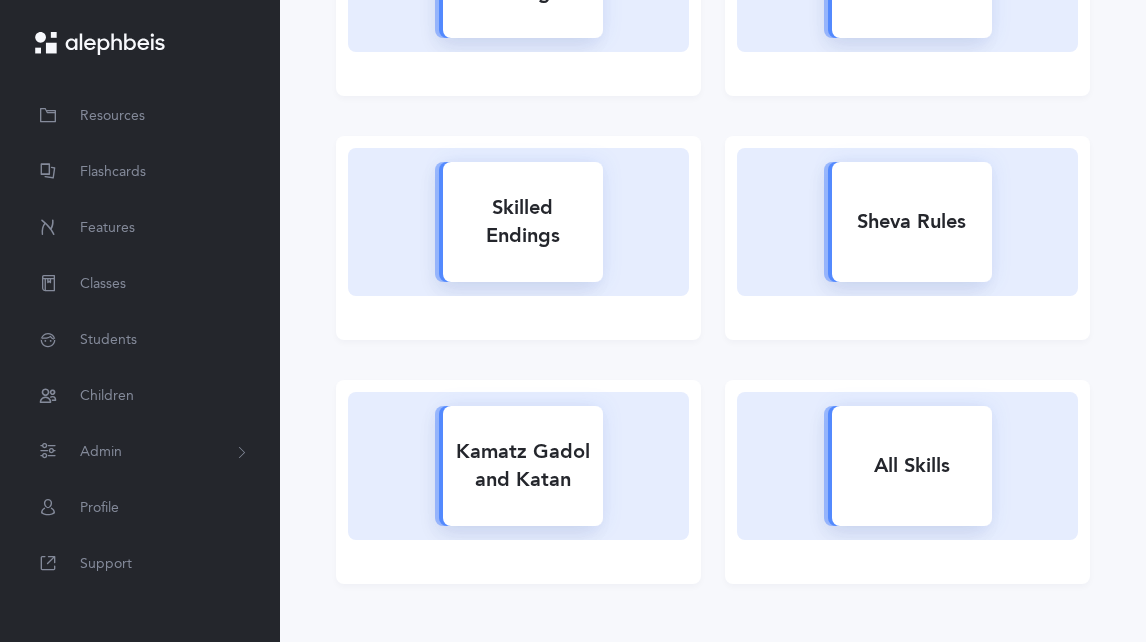 scroll, scrollTop: 700, scrollLeft: 0, axis: vertical 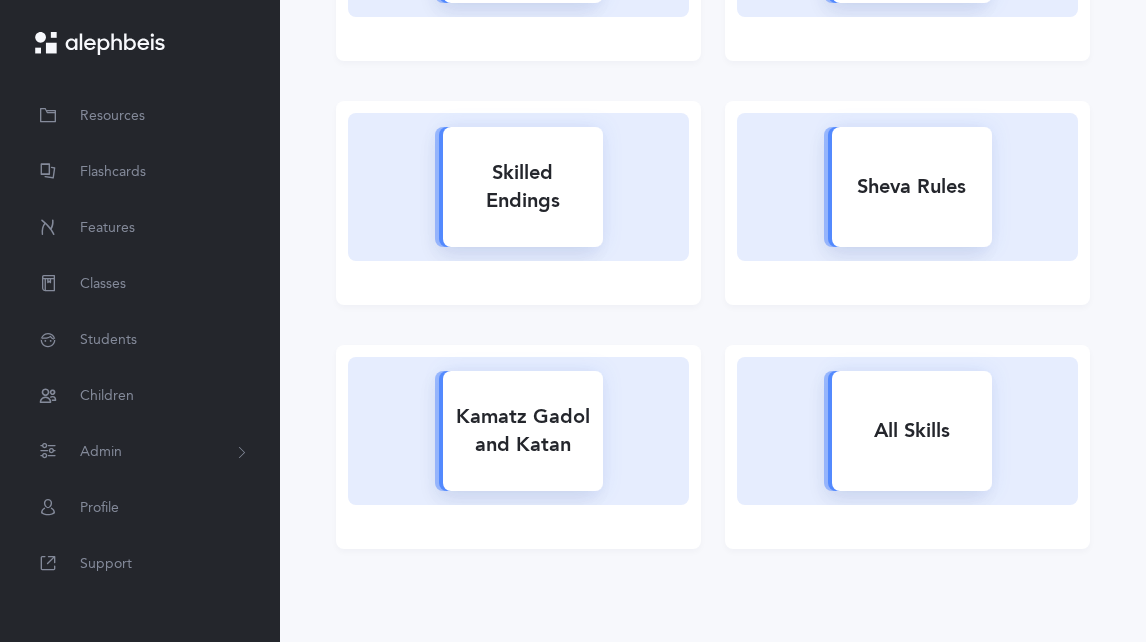 click 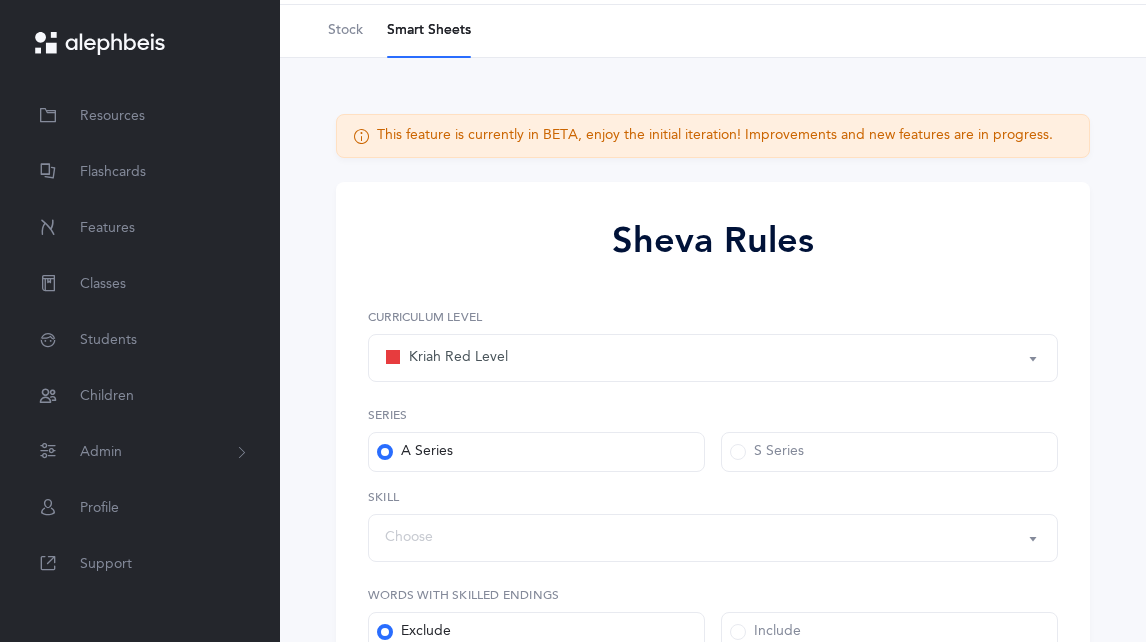 scroll, scrollTop: 200, scrollLeft: 0, axis: vertical 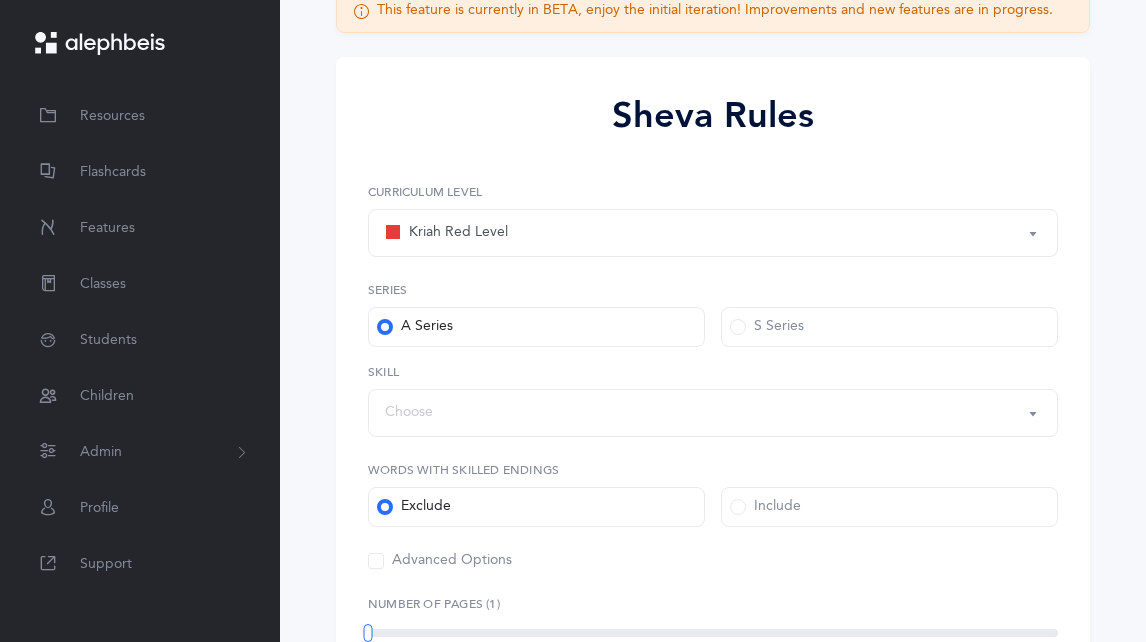 click on "Kriah Red Level" at bounding box center (713, 233) 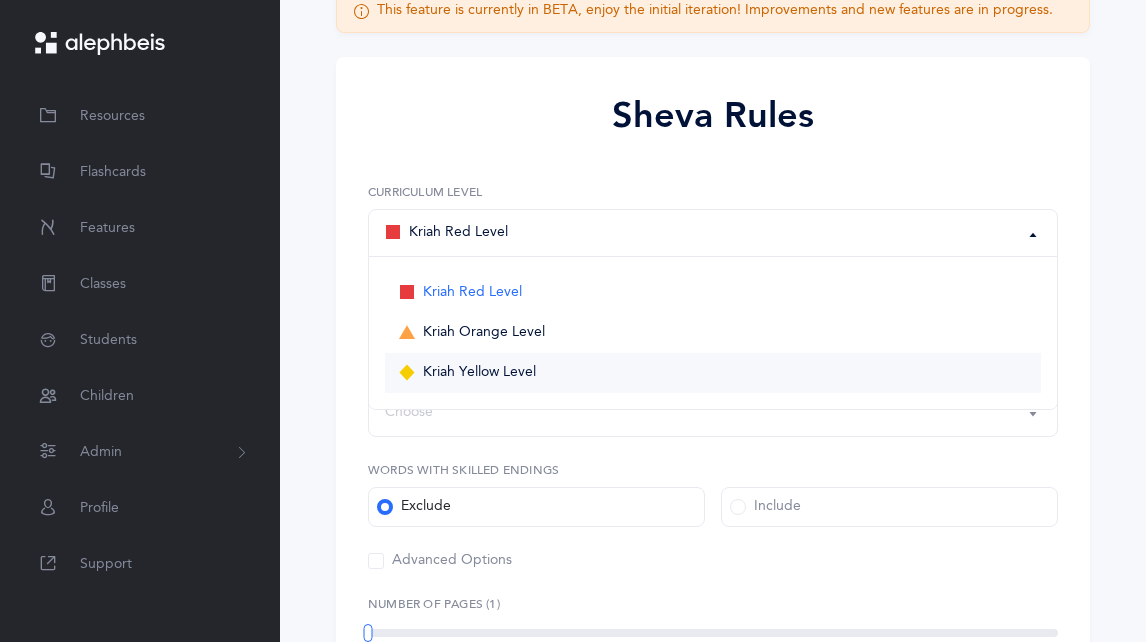 click on "Kriah Yellow Level" at bounding box center (713, 373) 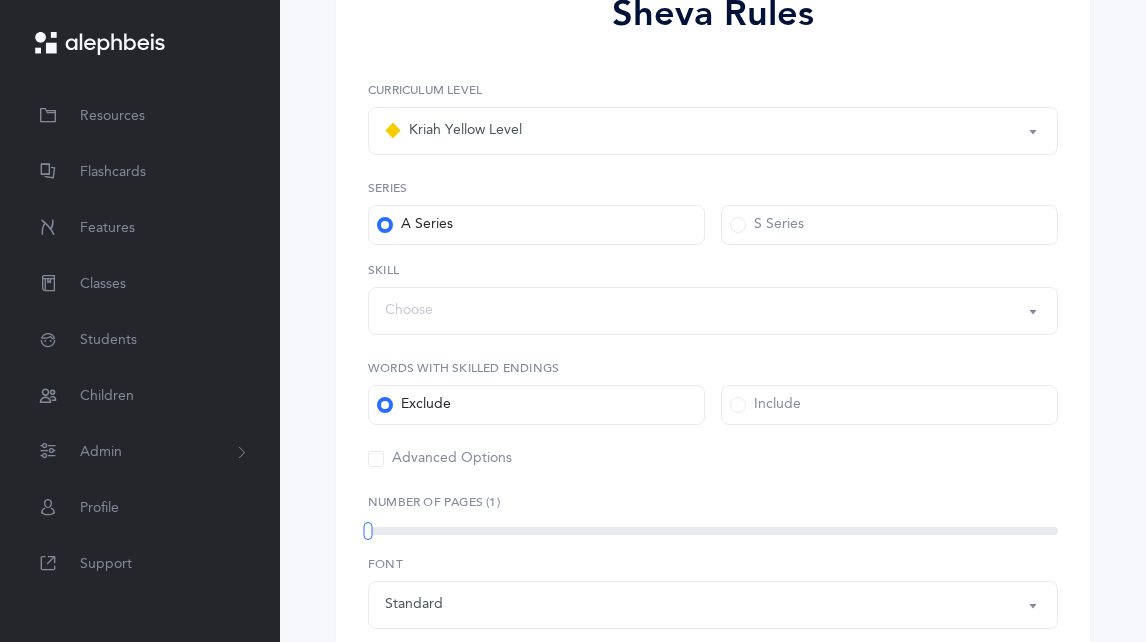 scroll, scrollTop: 400, scrollLeft: 0, axis: vertical 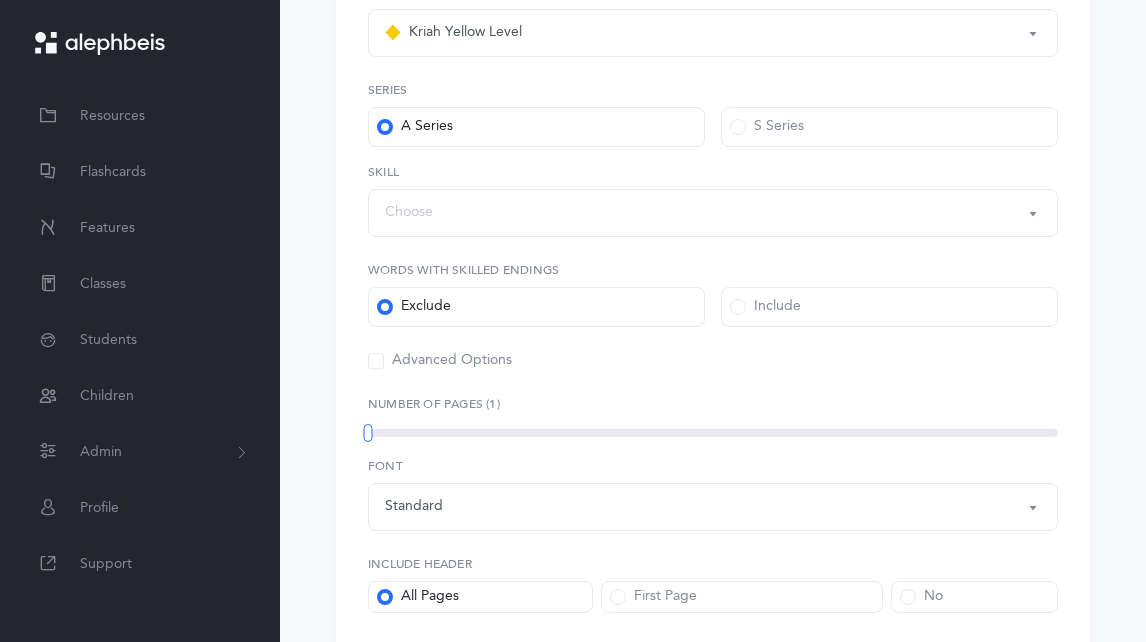 click on "Choose" at bounding box center (713, 213) 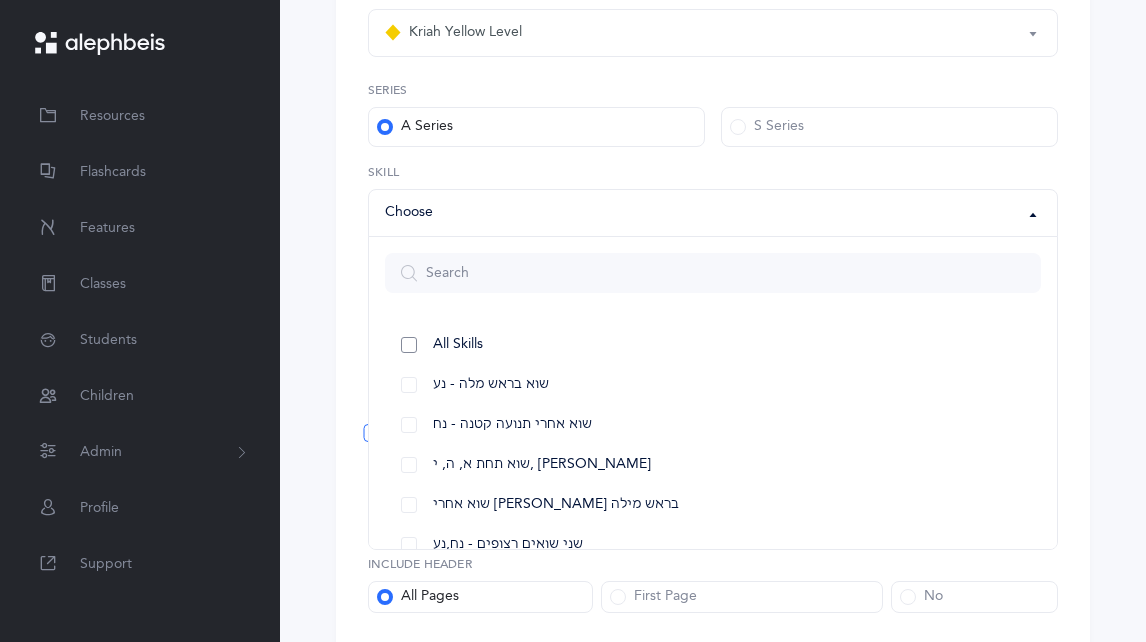 click on "All Skills" at bounding box center [458, 345] 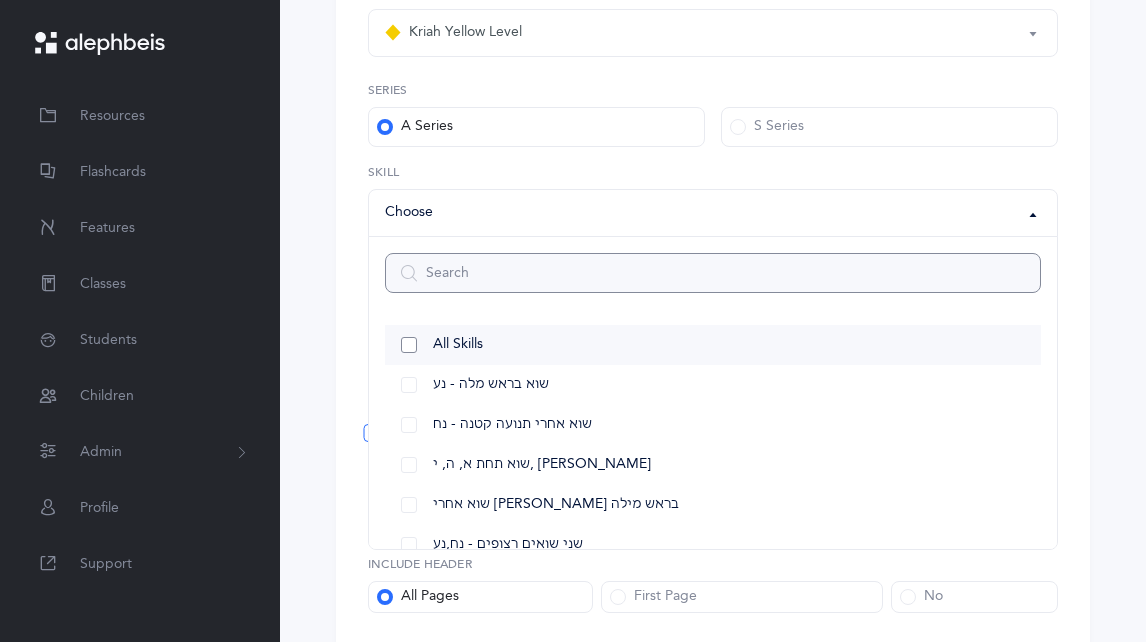 select on "all" 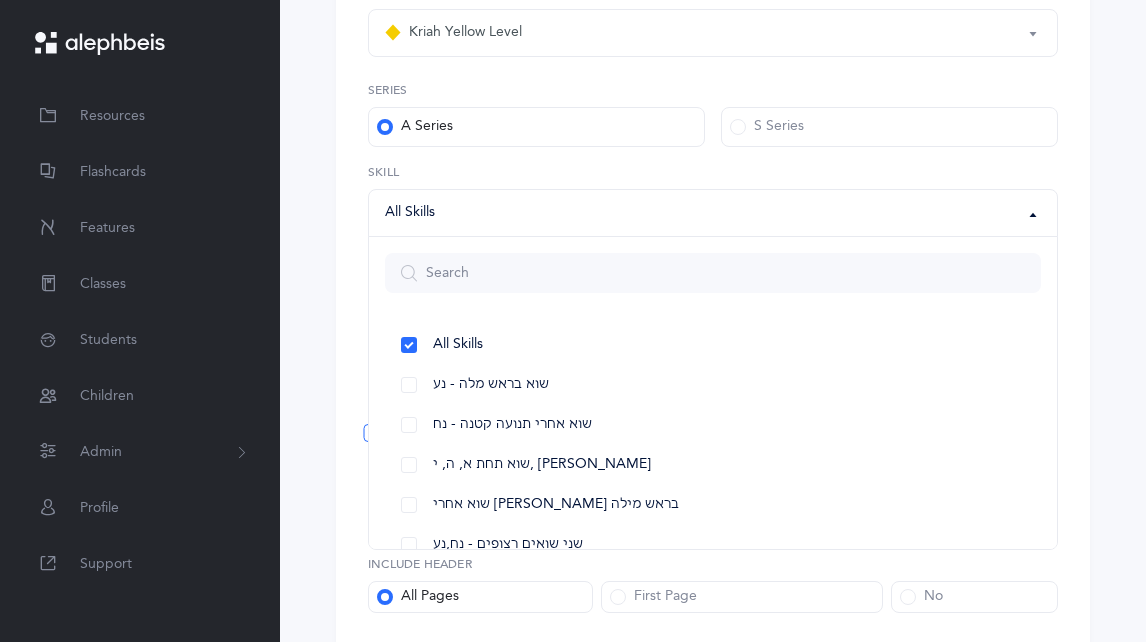 click on "Sheva Rules
Page 1
© 2025 Alephbeis | Licensed to Fuchs Mizrachi School | School Year of 2025-2026
Sheva Rules
1.
2.
3.
4.
5.
1.
2.
3.
4.
5.
1.
2.
3.
4.
5.
1.
2.
3.
4.
5.
1.
2.
3.
4." at bounding box center [713, 299] 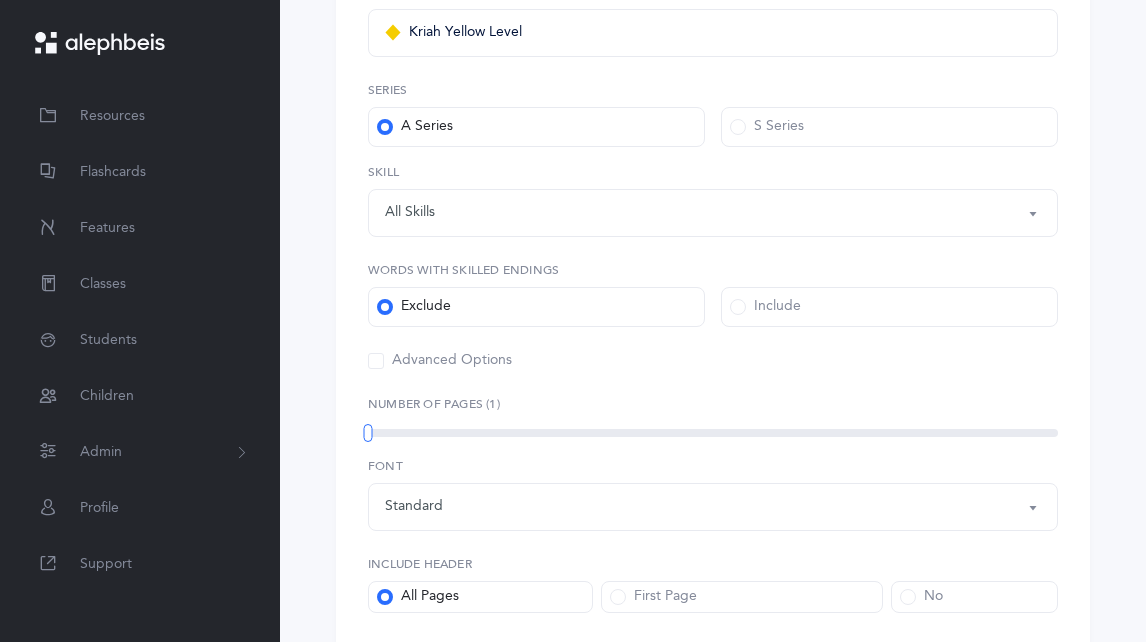 scroll, scrollTop: 449, scrollLeft: 0, axis: vertical 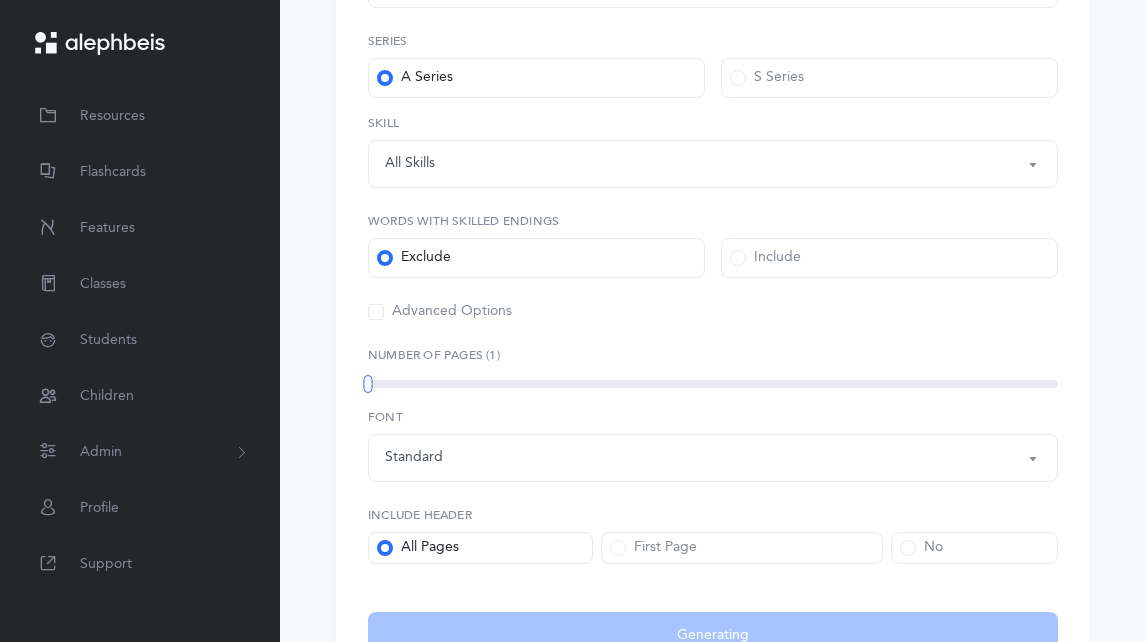 click on "1" at bounding box center (713, 384) 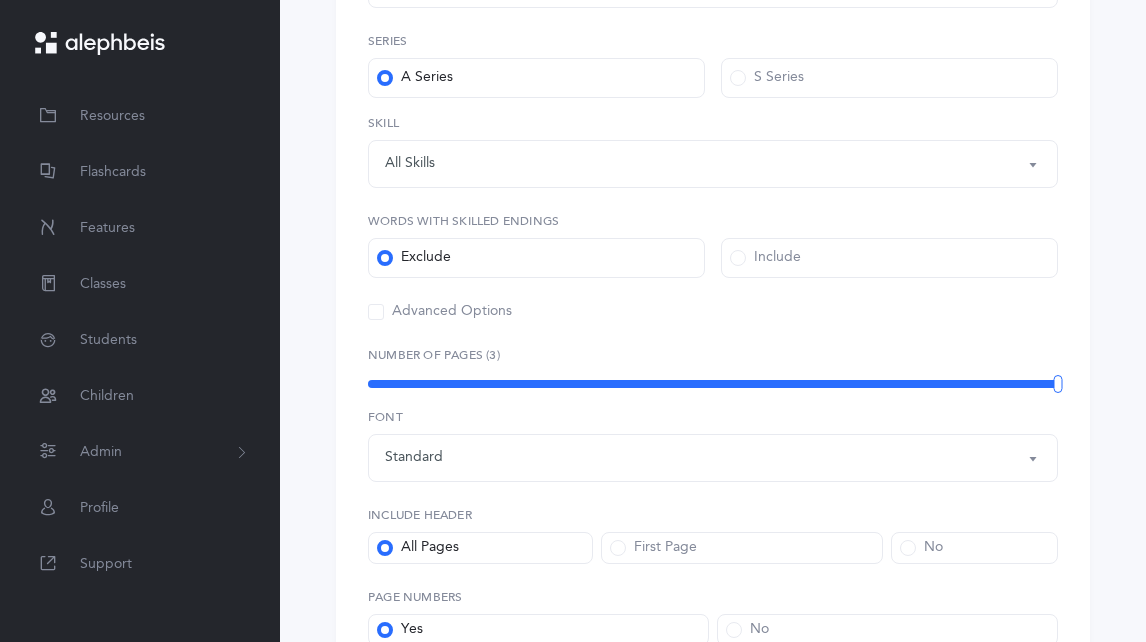 click on "Include" at bounding box center [765, 258] 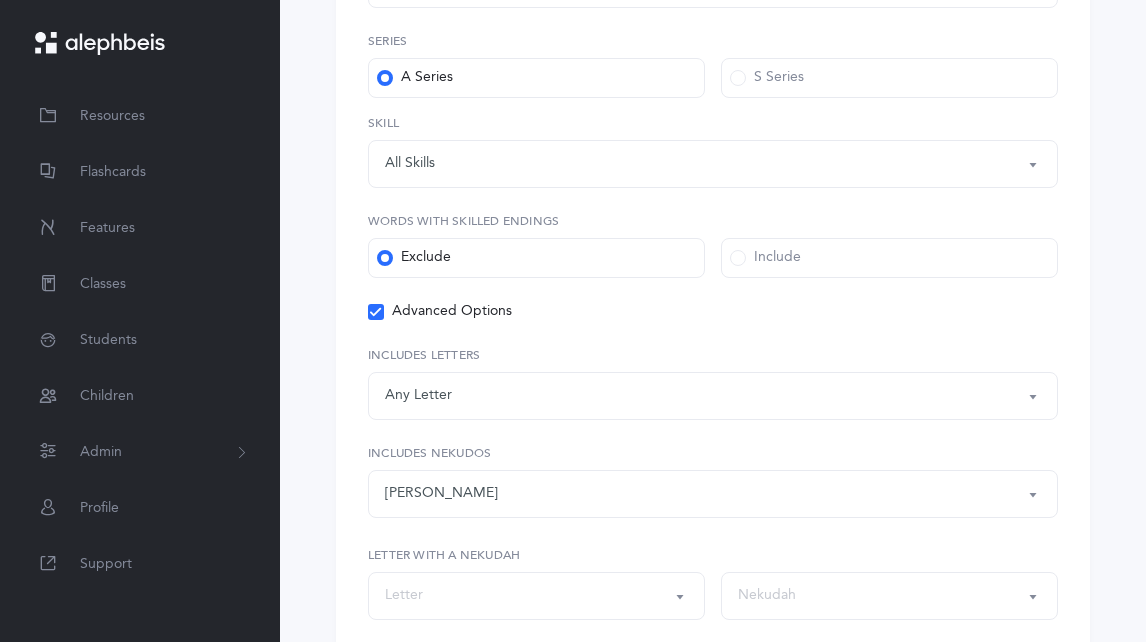 click at bounding box center (375, 312) 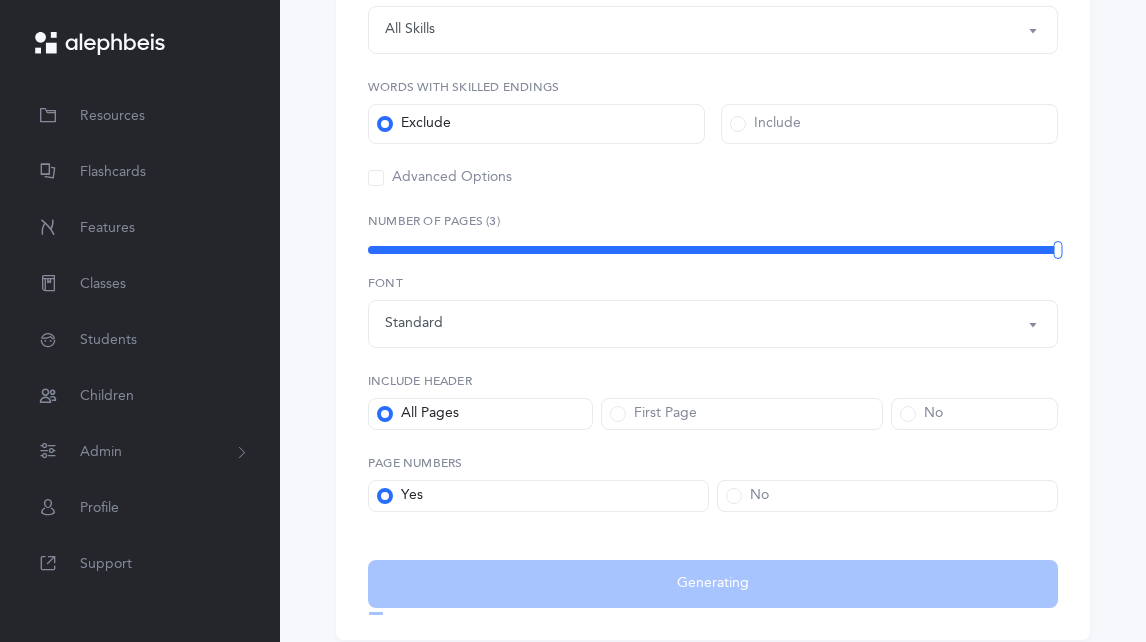 scroll, scrollTop: 461, scrollLeft: 0, axis: vertical 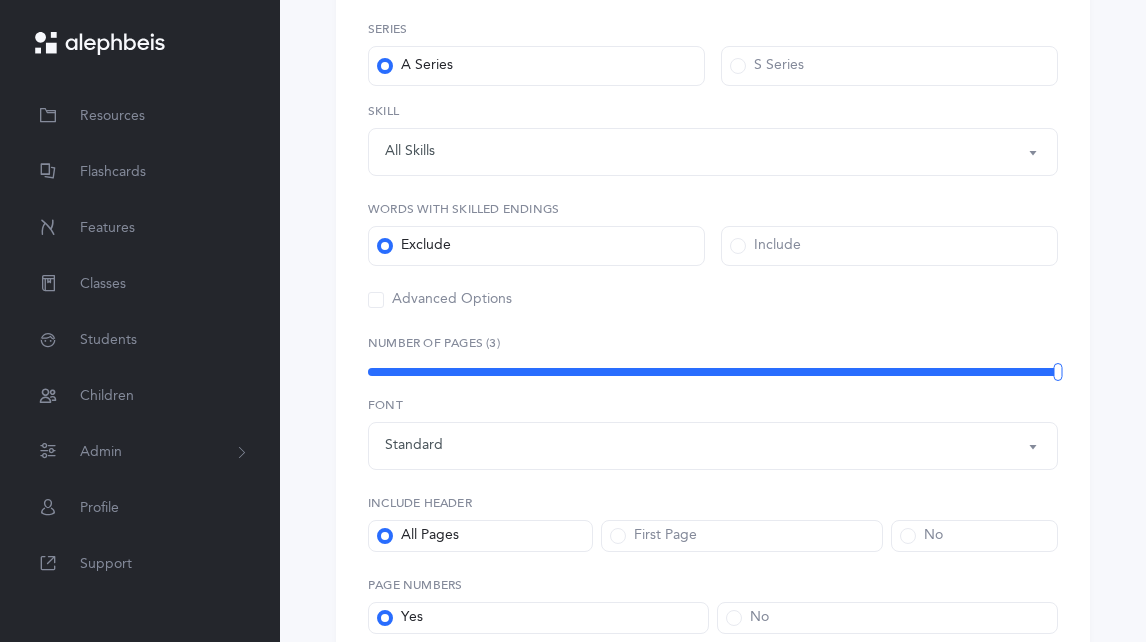 click at bounding box center (738, 246) 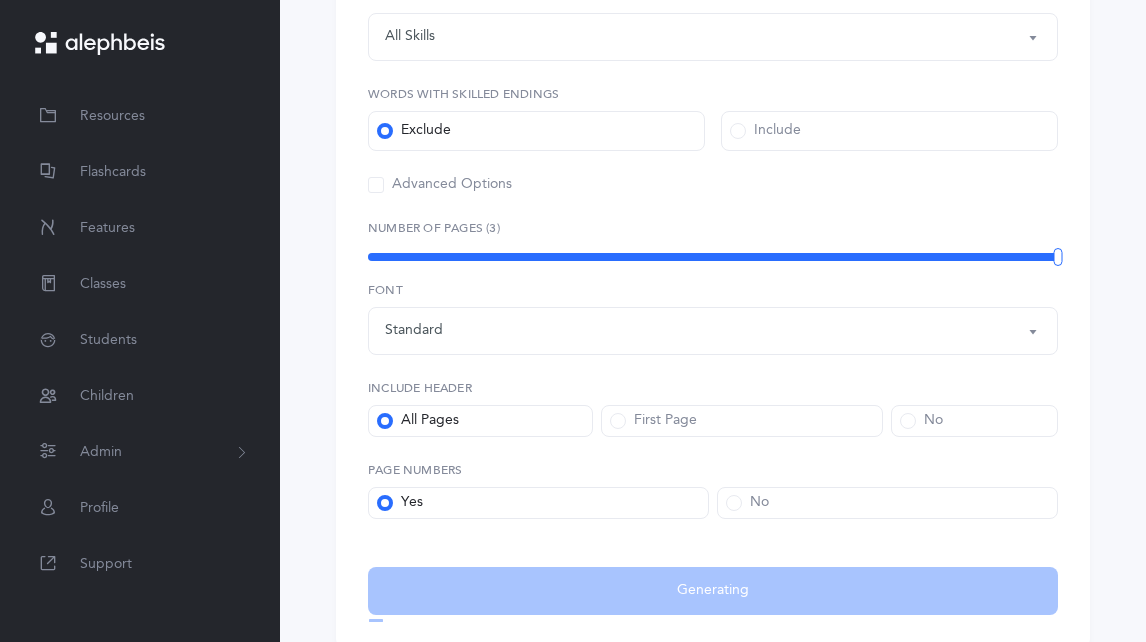 scroll, scrollTop: 661, scrollLeft: 0, axis: vertical 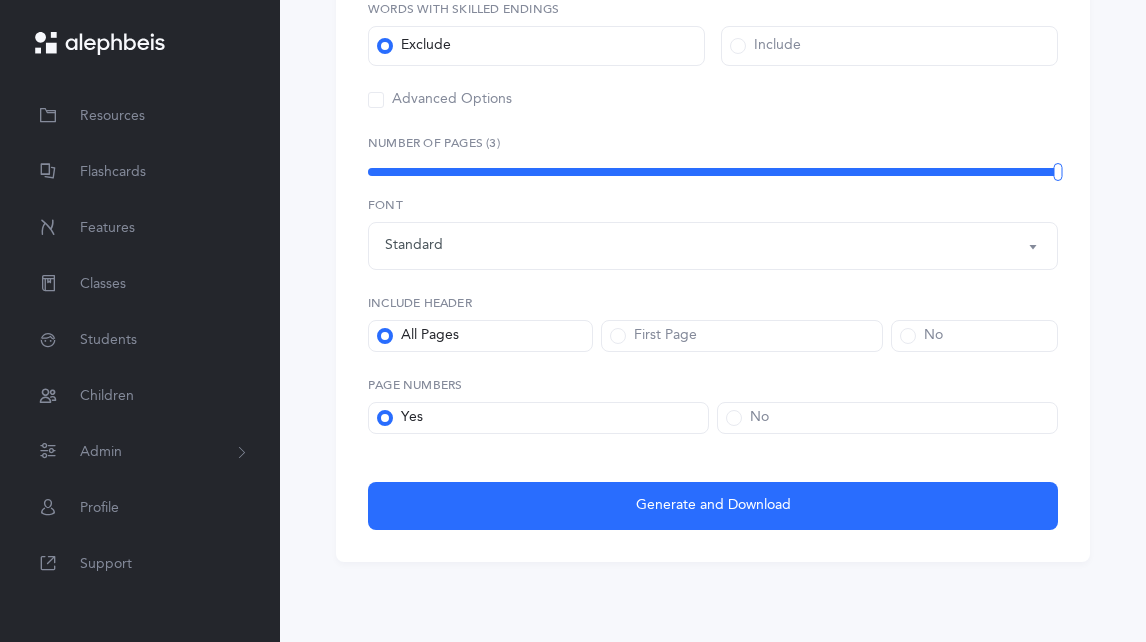 click on "This feature is currently in BETA, enjoy the initial iteration!
Improvements and new features are in progress.
Sheva Rules
1.
2.
3.
4.
5.
מַמְרֵא
וְנָסַע
וְרֻטְּשׁוּ
וּגְנִיזִין
שֹׁדְדִים
נִפְלְאֹתֶיךָ
וּלְזִכָּרוֹן
וַתִּשְׁמְעוּ
וְשָׁכַנְתְּ
בָּזַזְנוּ
נִטְמְאִים
וְאִישׁוֹן
וַיֵּשְׁתְּ
Page 1" at bounding box center (713, 57) 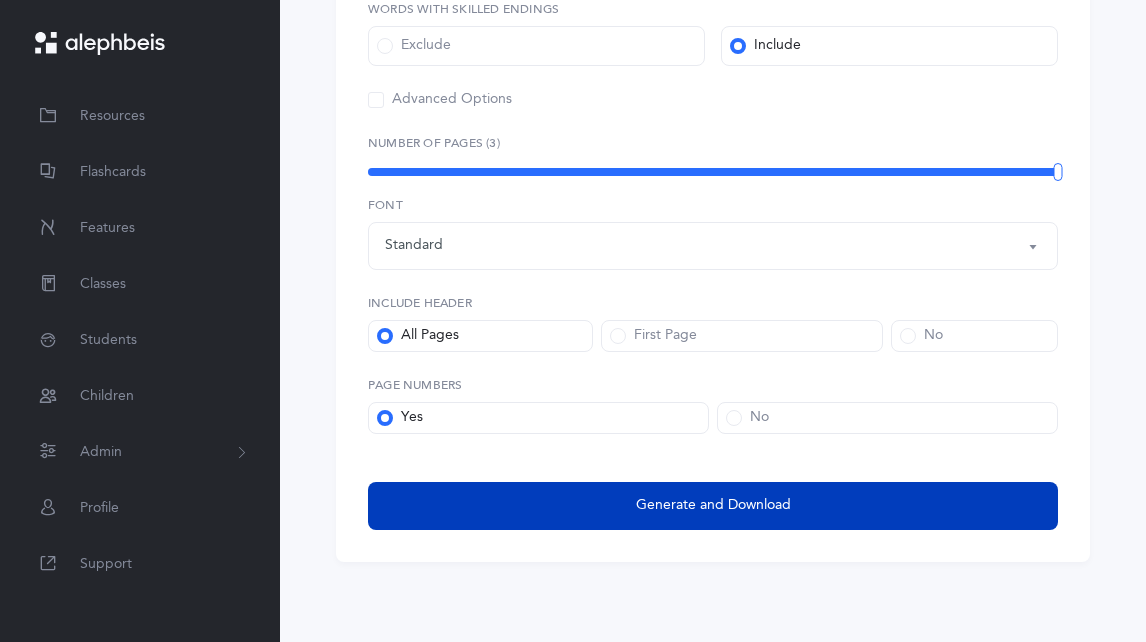 click on "Generate and Download" at bounding box center [713, 506] 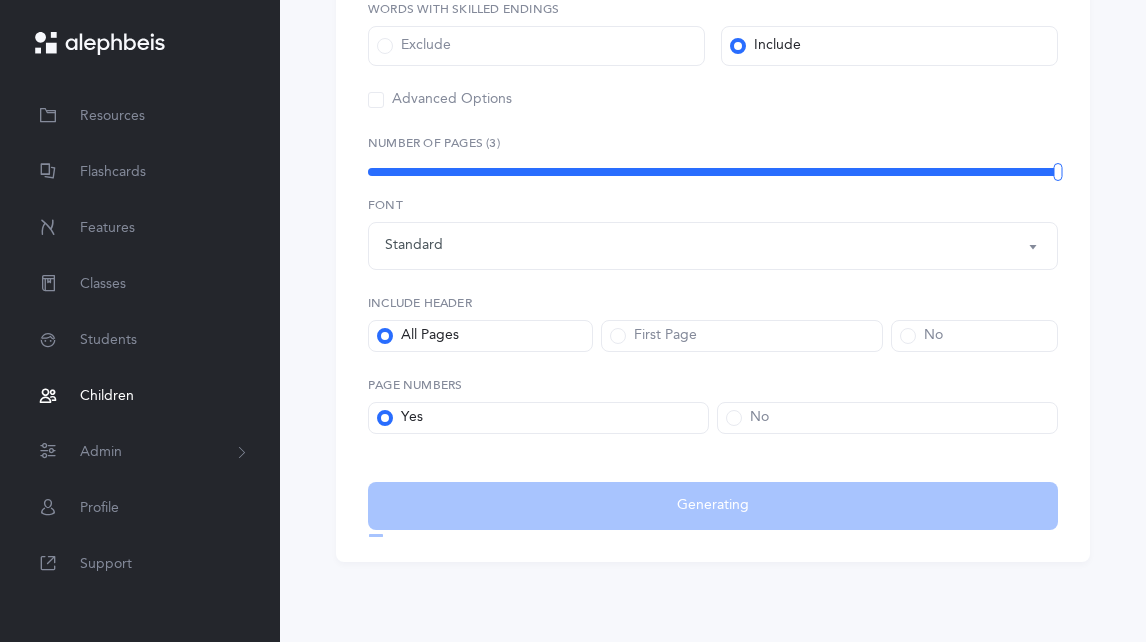select on "3" 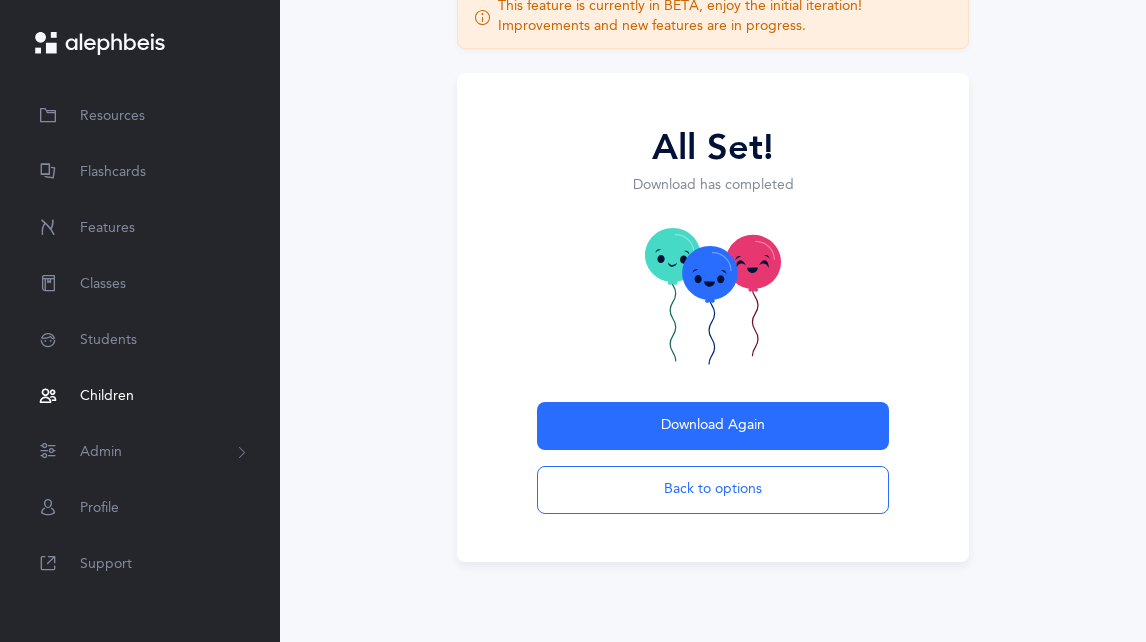 scroll, scrollTop: 151, scrollLeft: 0, axis: vertical 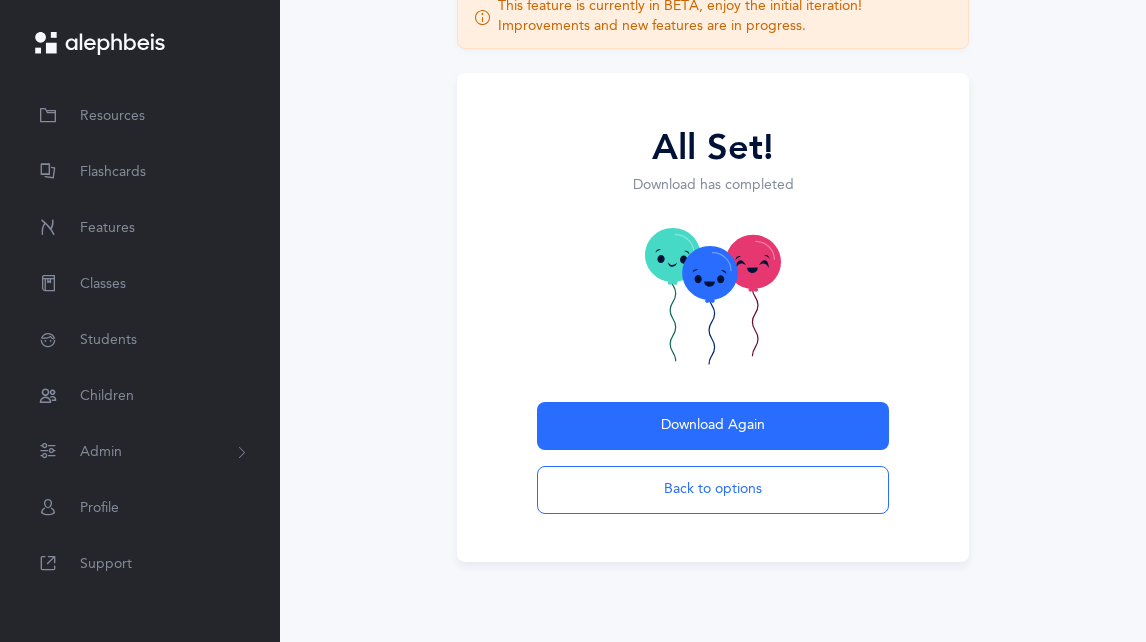 drag, startPoint x: 657, startPoint y: 78, endPoint x: 1088, endPoint y: 5, distance: 437.13843 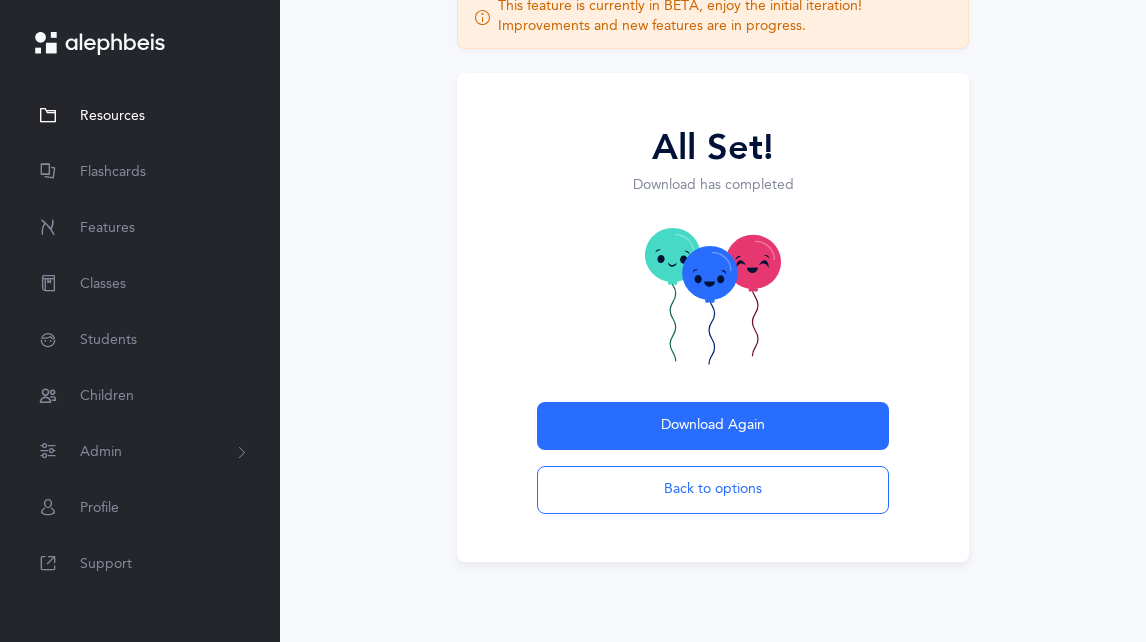 click on "Resources" at bounding box center [112, 116] 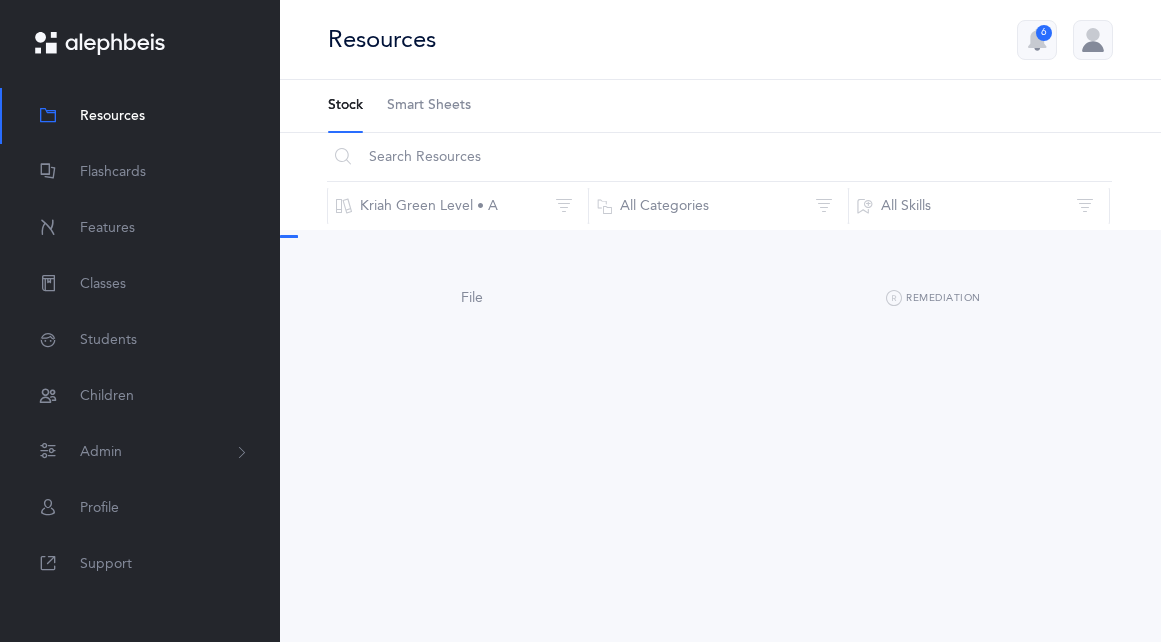 click on "Smart Sheets" at bounding box center (429, 106) 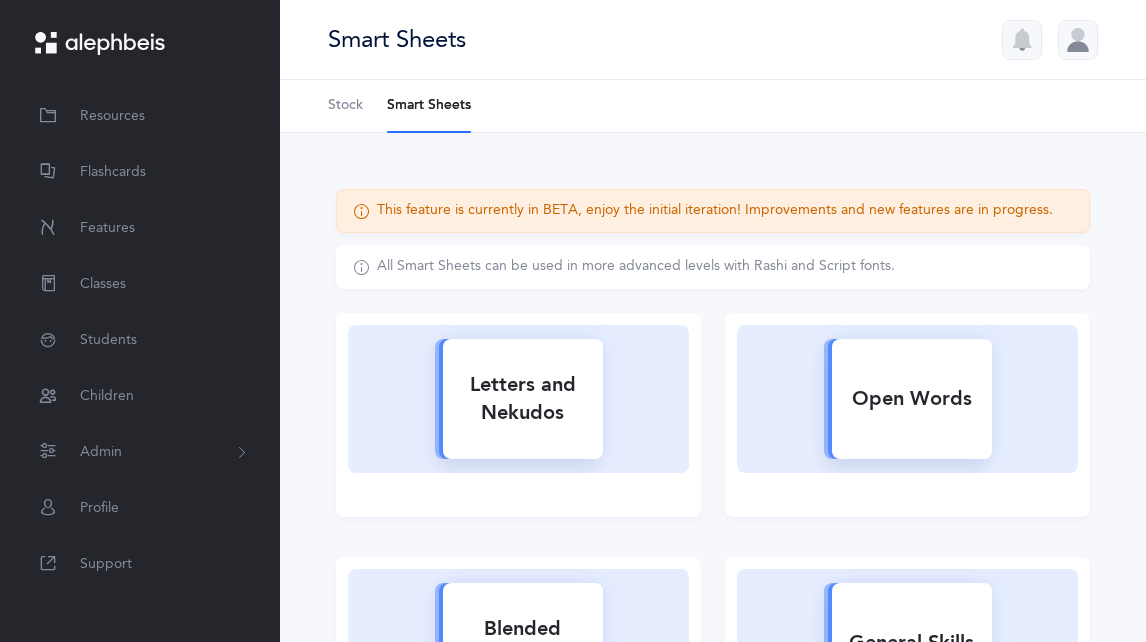 scroll, scrollTop: 0, scrollLeft: 0, axis: both 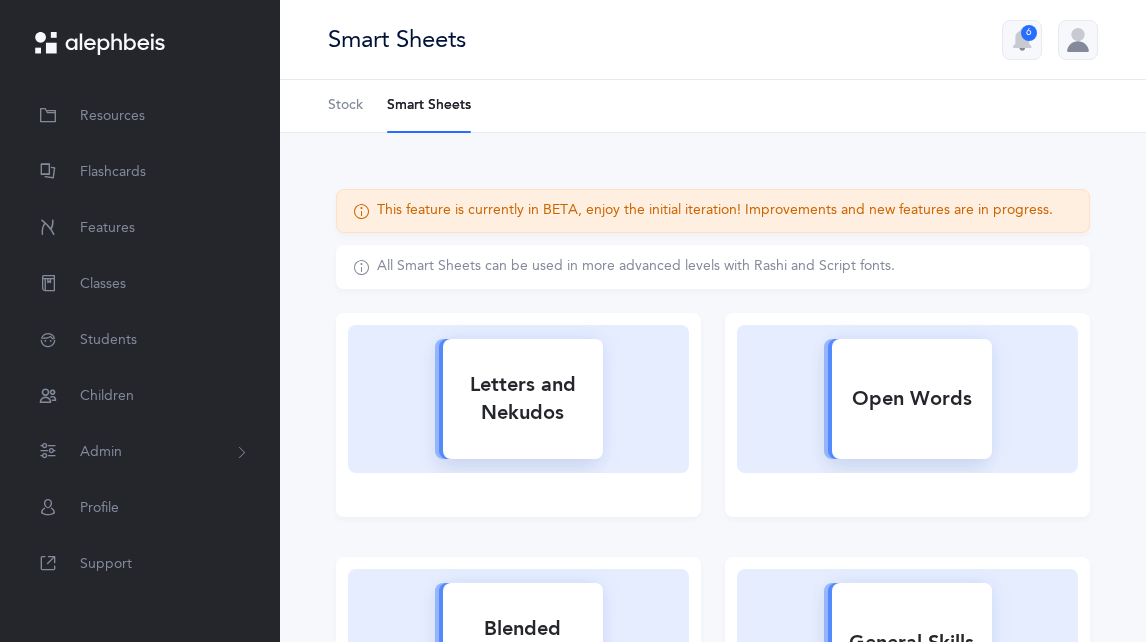 click on "This feature is currently in BETA, enjoy the initial iteration!
Improvements and new features are in progress." at bounding box center (715, 211) 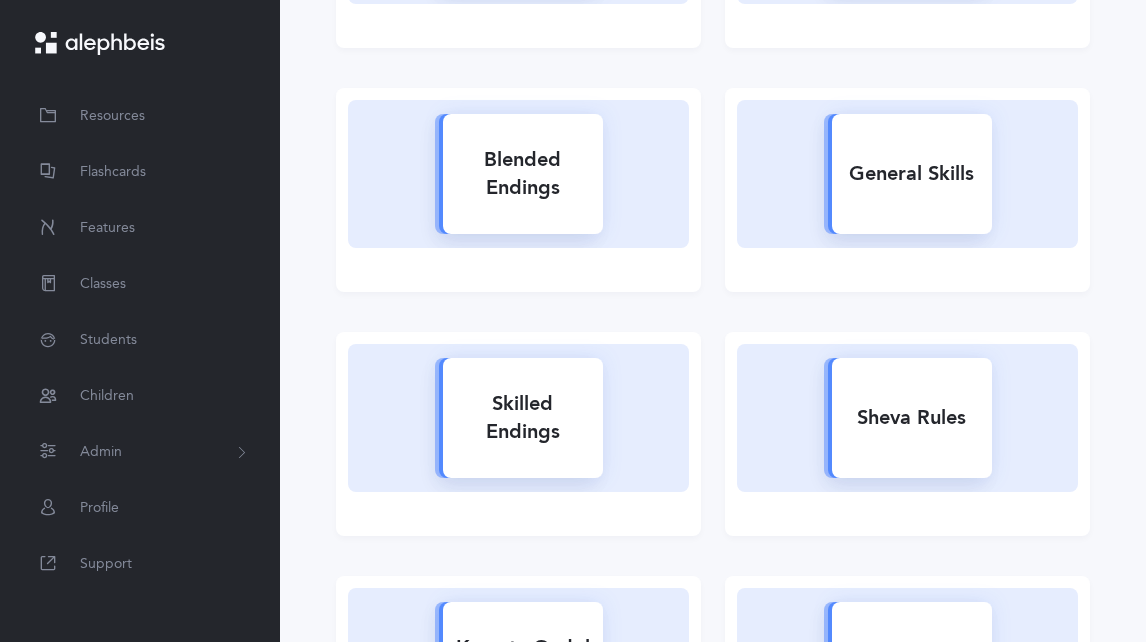 scroll, scrollTop: 500, scrollLeft: 0, axis: vertical 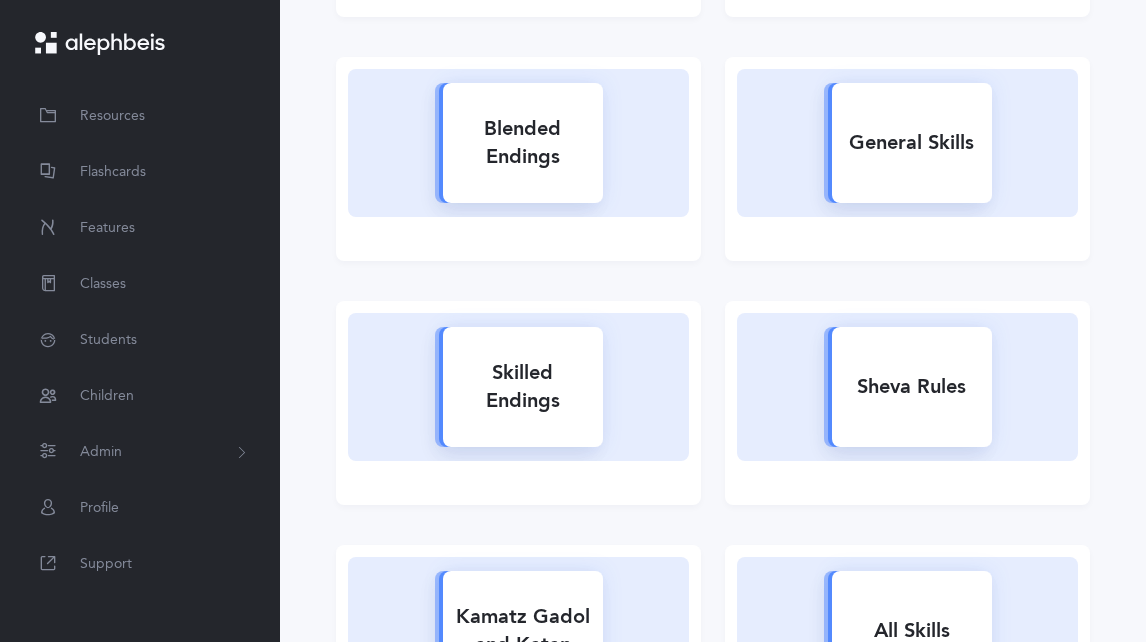click on "Skilled Endings" at bounding box center [523, 387] 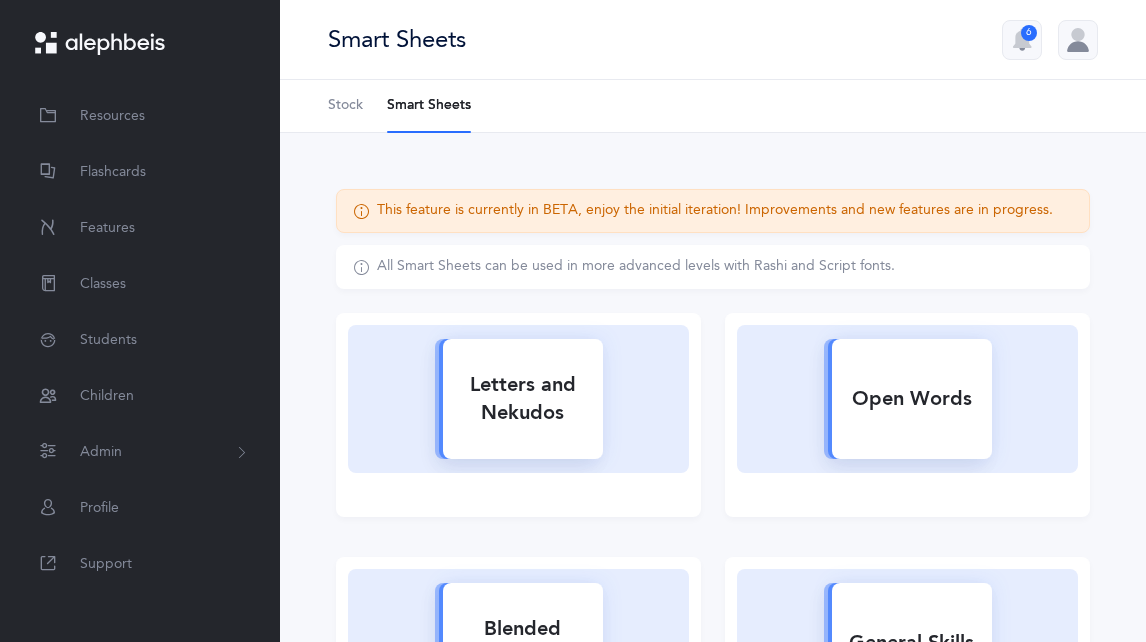 select 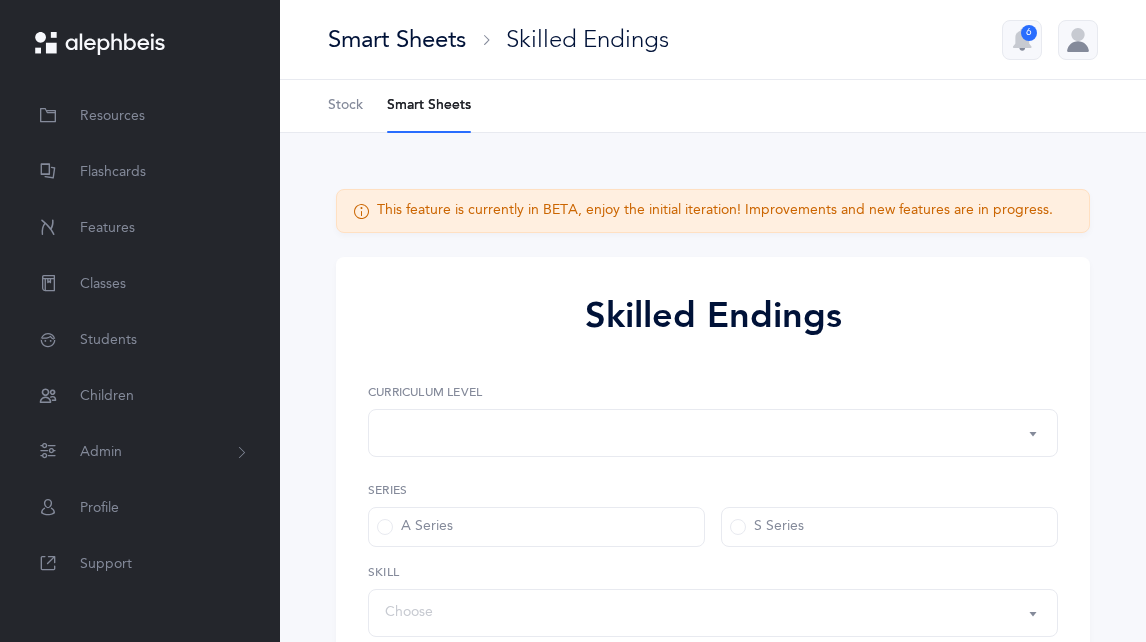 select on "1" 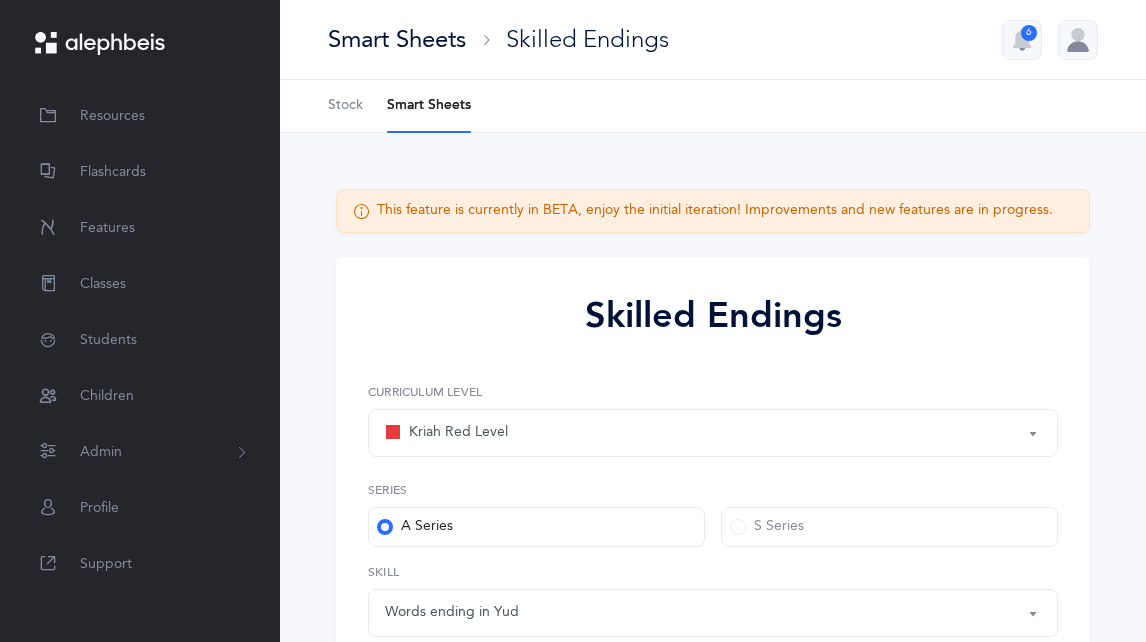 click on "Kriah Red Level" at bounding box center (713, 433) 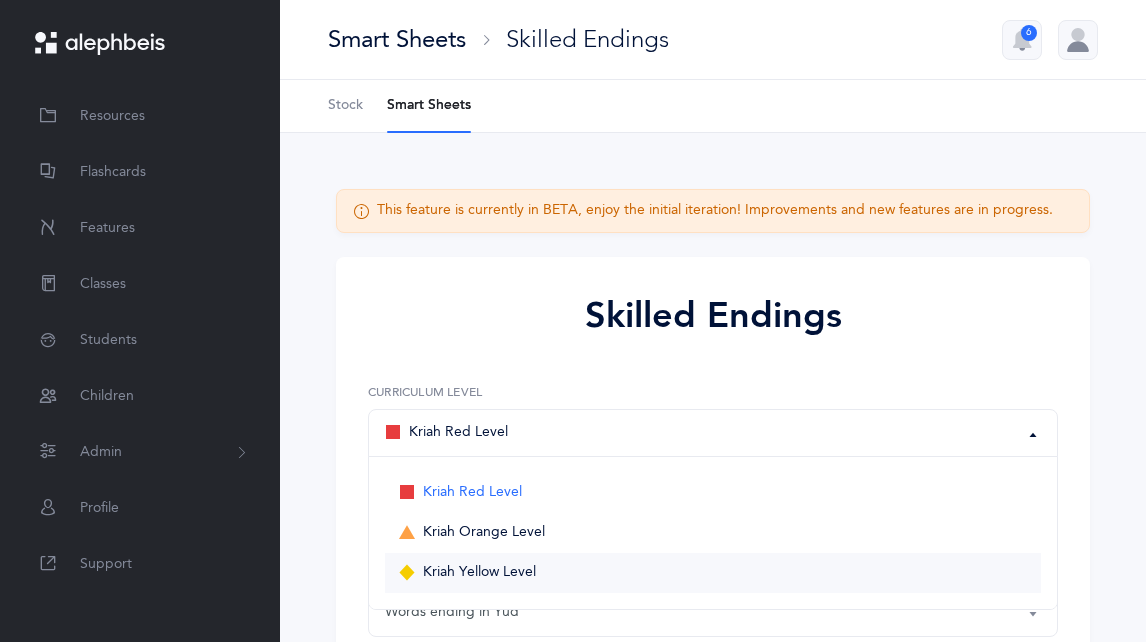 click on "Kriah Yellow Level" at bounding box center [713, 573] 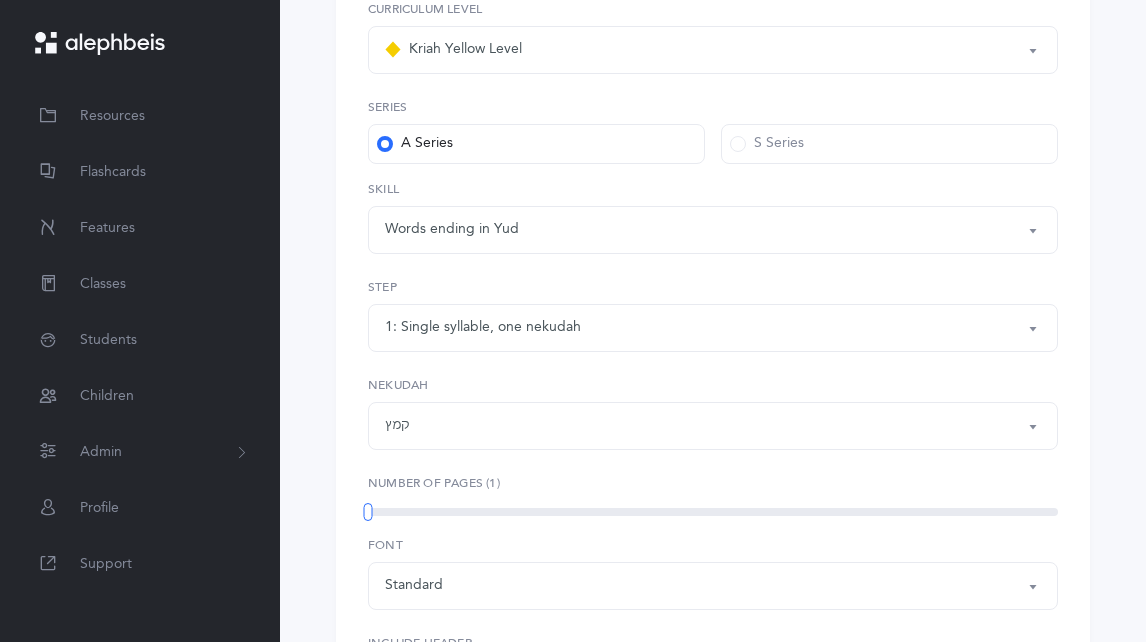 scroll, scrollTop: 400, scrollLeft: 0, axis: vertical 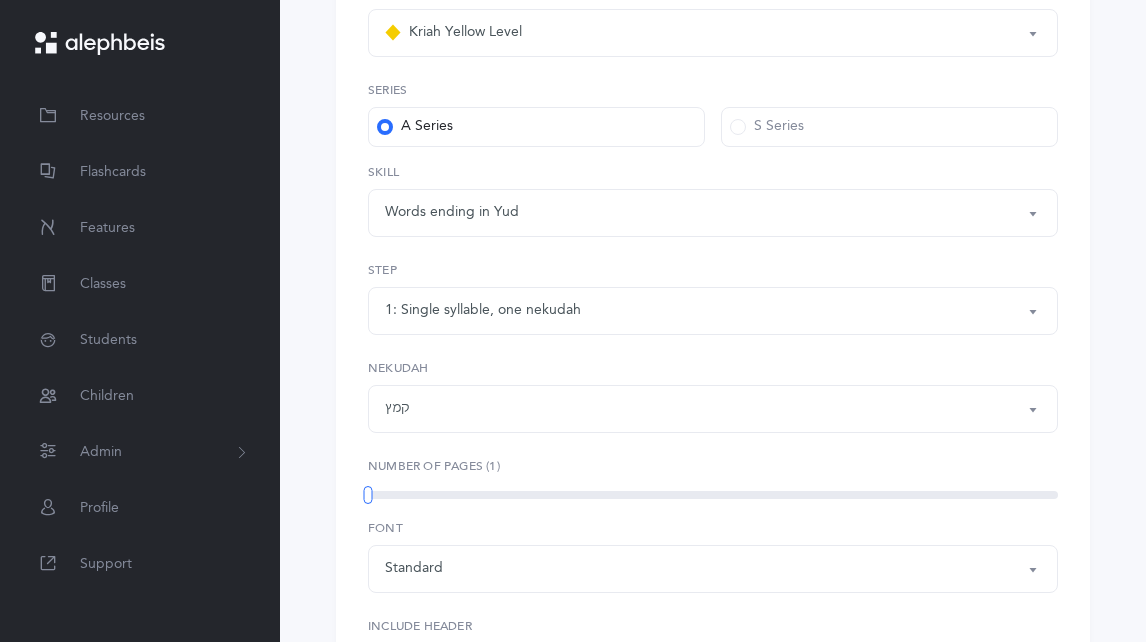 click on "Words ending in Yud" at bounding box center (713, 213) 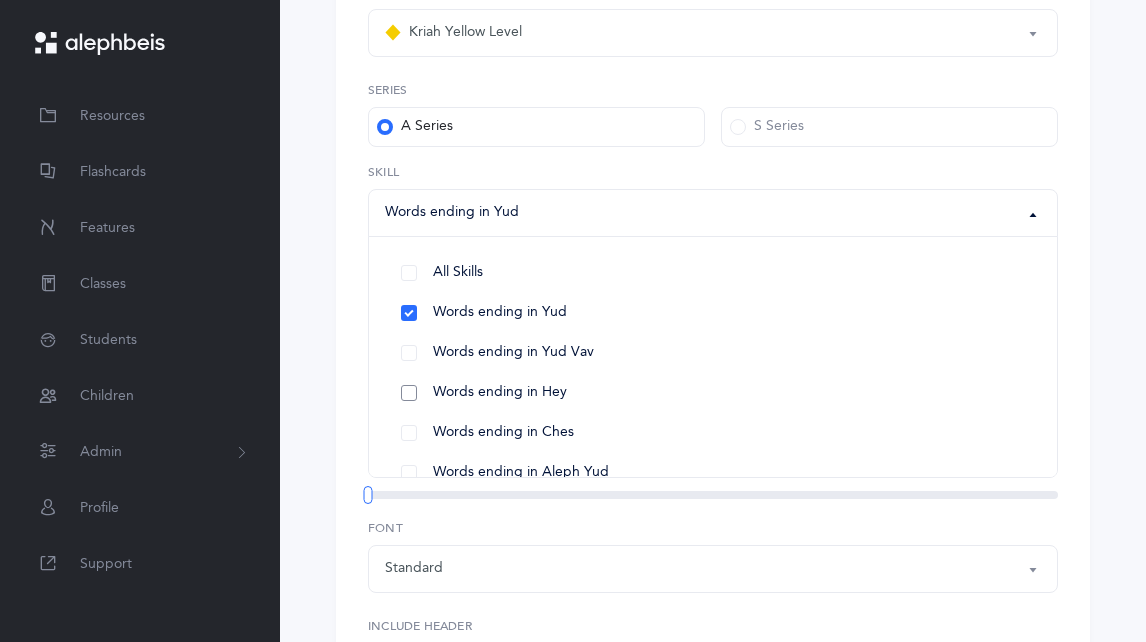 click on "Words ending in Hey" at bounding box center (713, 393) 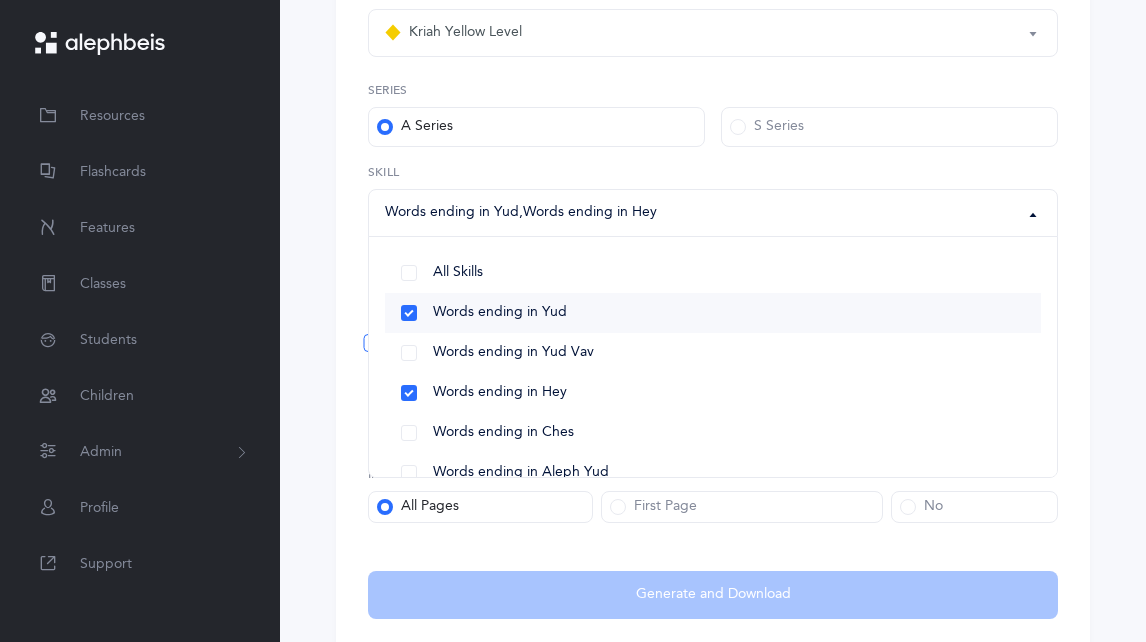 click on "Words ending in Yud" at bounding box center [713, 313] 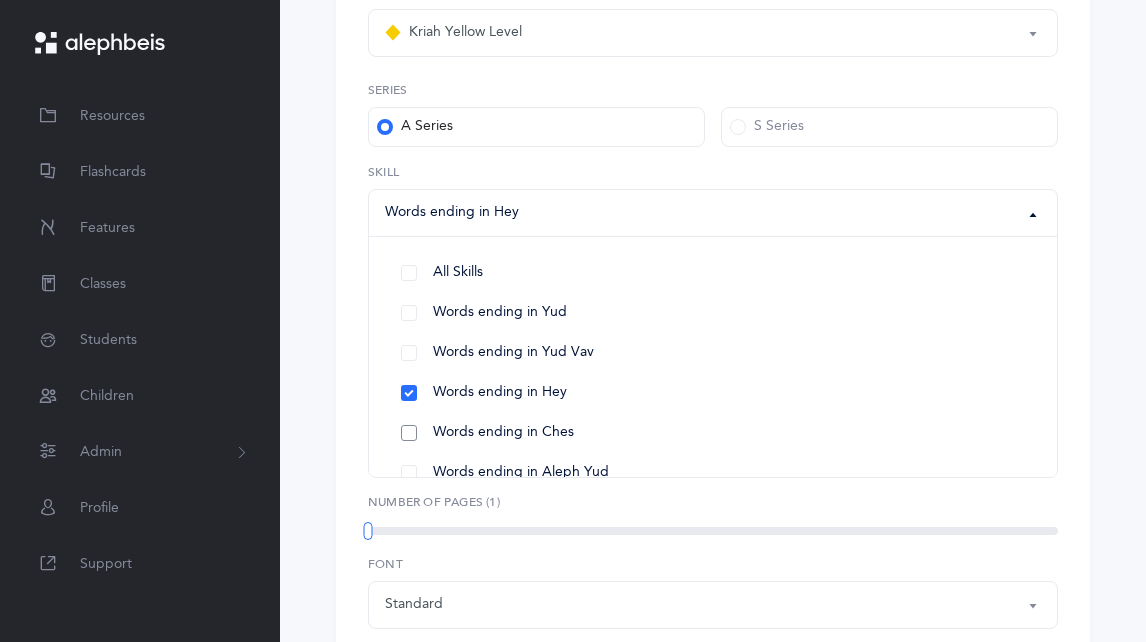 click on "Words ending in Ches" at bounding box center [713, 433] 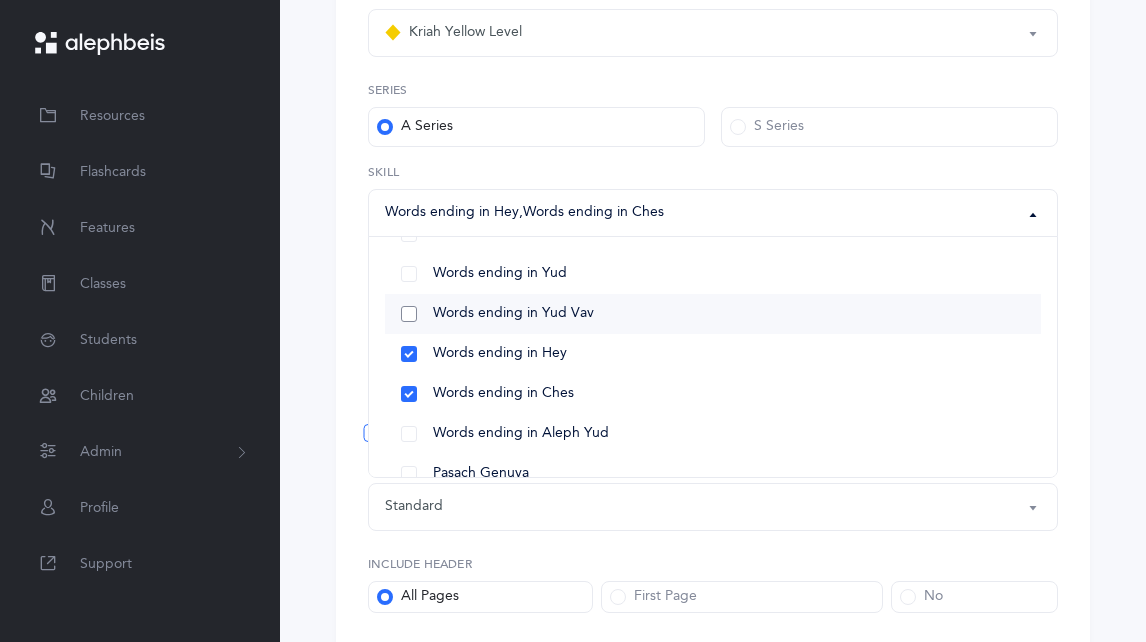 scroll, scrollTop: 72, scrollLeft: 0, axis: vertical 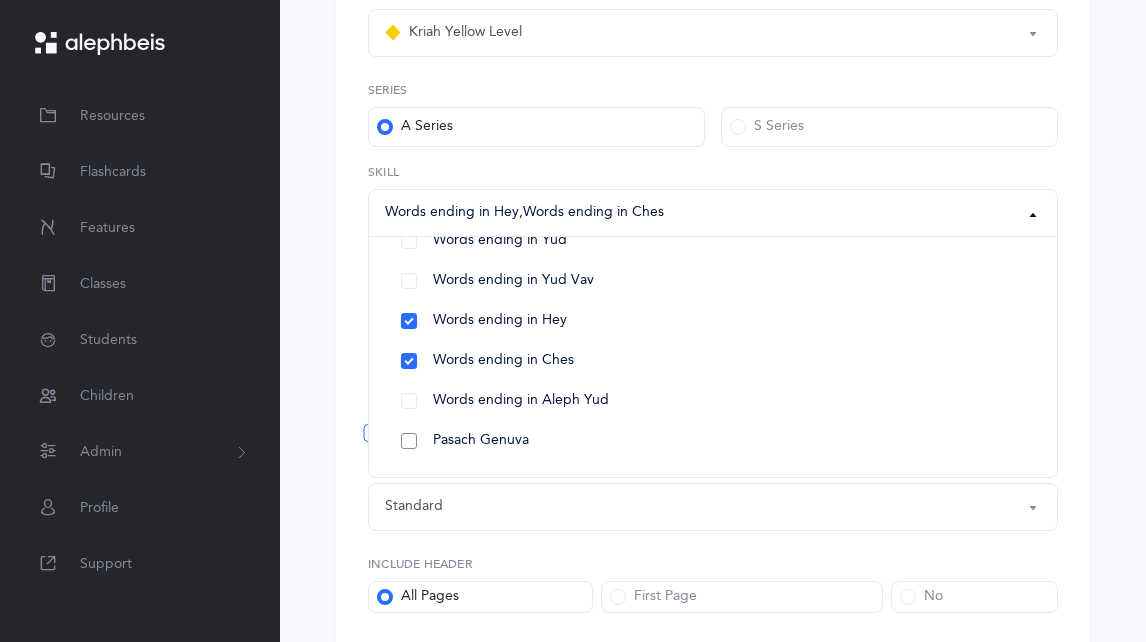 click on "Pasach Genuva" at bounding box center (713, 441) 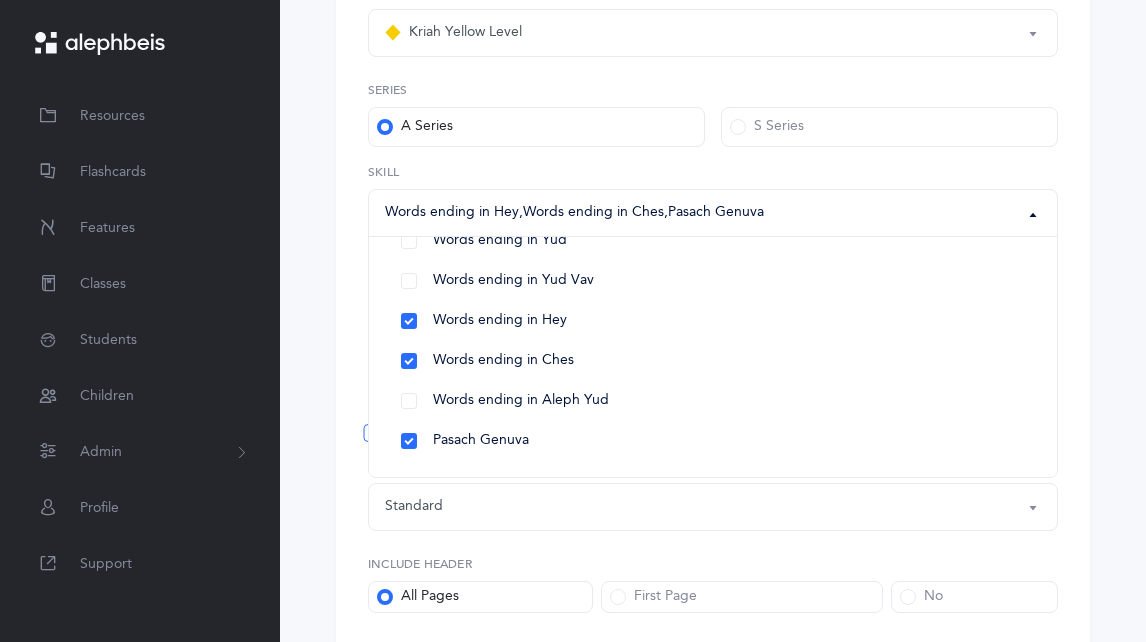 click on "Skilled Endings
1.
2.
3.
4.
5.
חָי
בָי
פָּי
דָי
הָי
צָי
וָי
תָי
כָּי
סָי
טָי
יָי
קָי
תָּי
כָי
נָי
גָי
מָי
אָי
עָי
בָּי
שָׁי
Page 1" at bounding box center (713, 299) 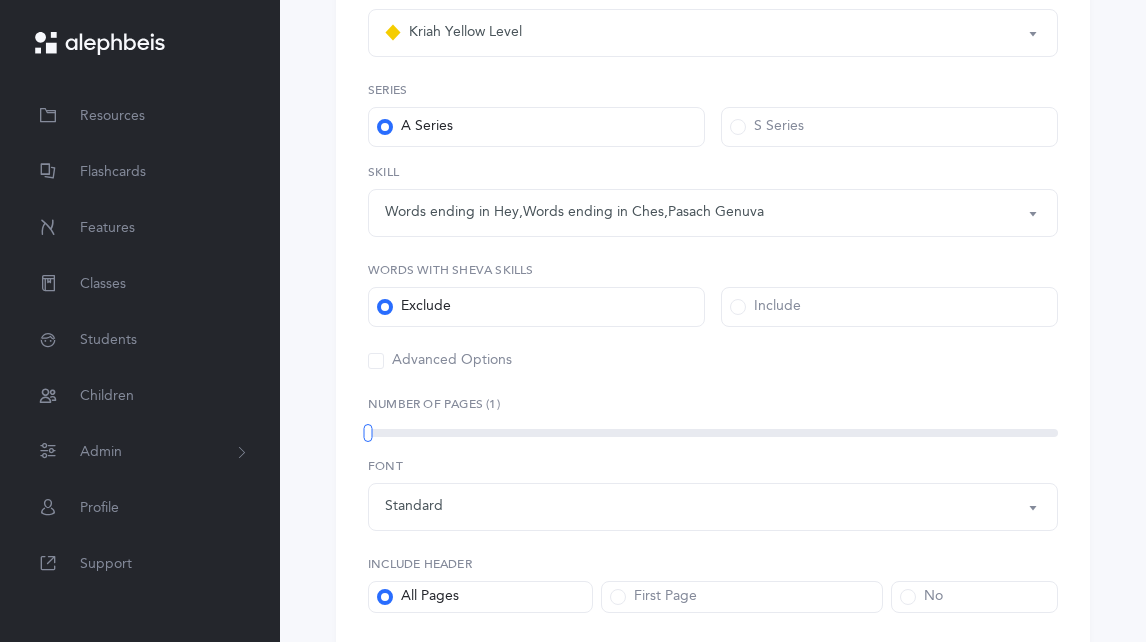 click on "Include" at bounding box center [889, 307] 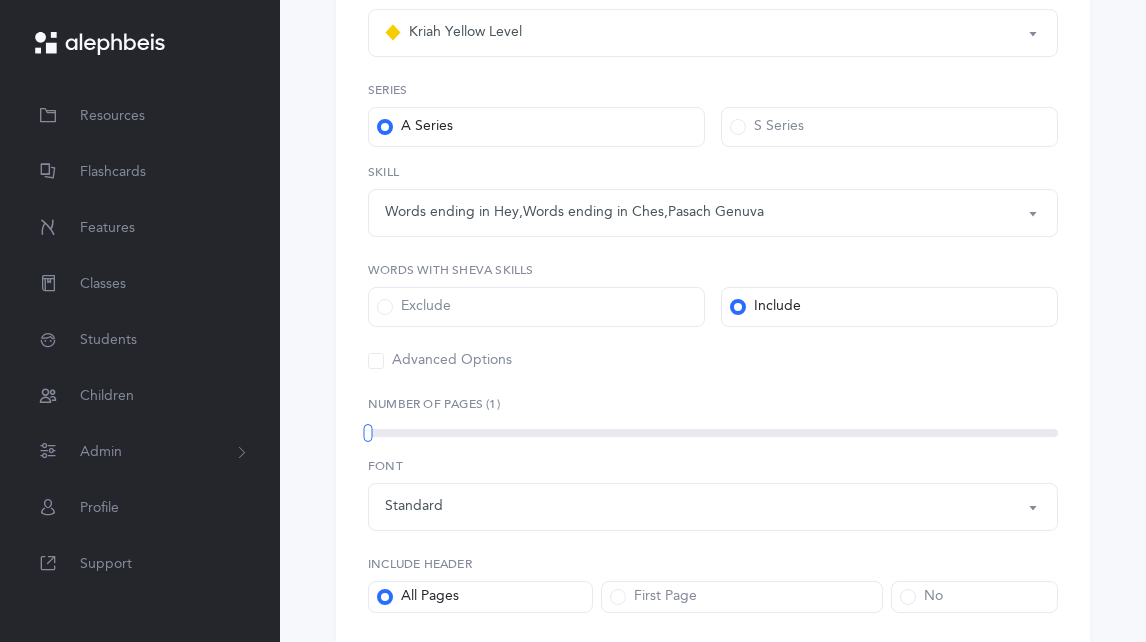 click on "1" at bounding box center [713, 433] 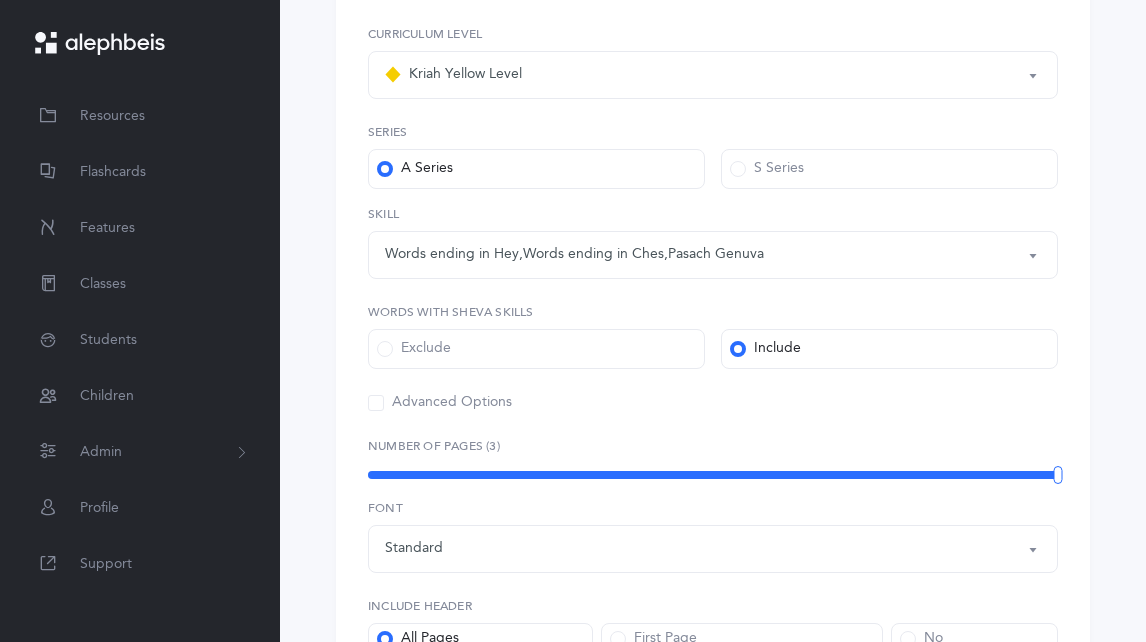scroll, scrollTop: 661, scrollLeft: 0, axis: vertical 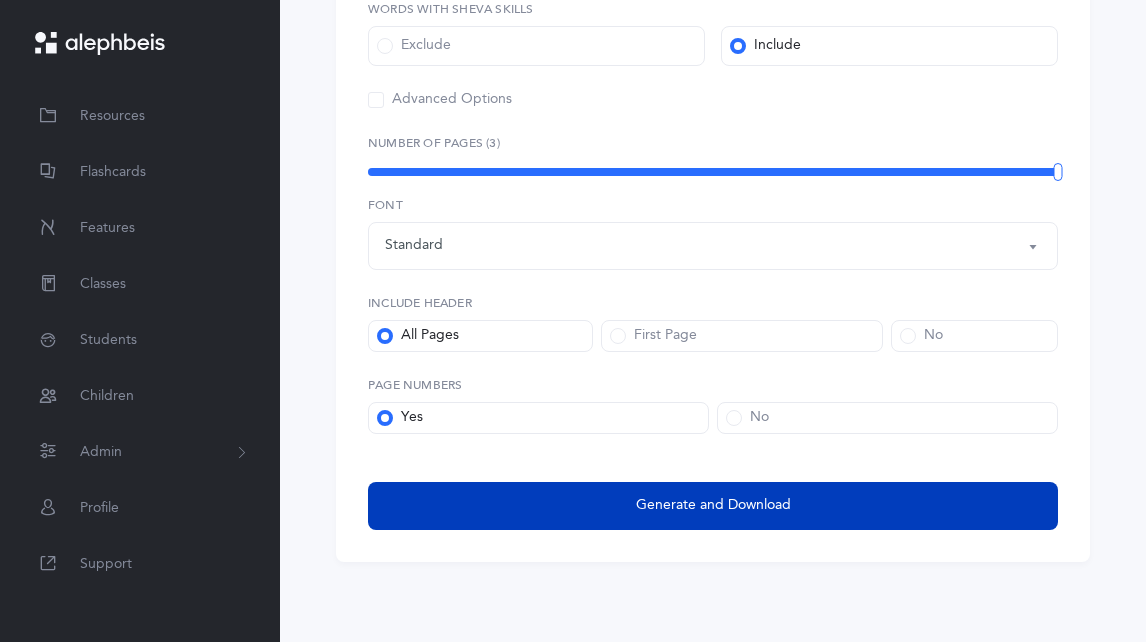 click on "Generate and Download" at bounding box center (713, 505) 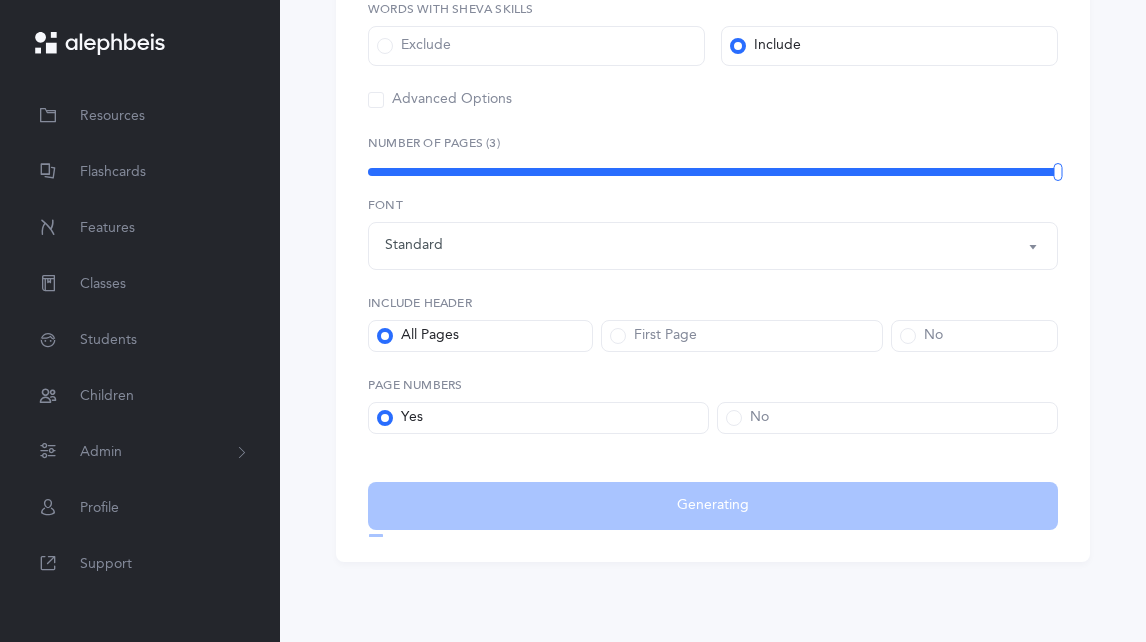 select on "3" 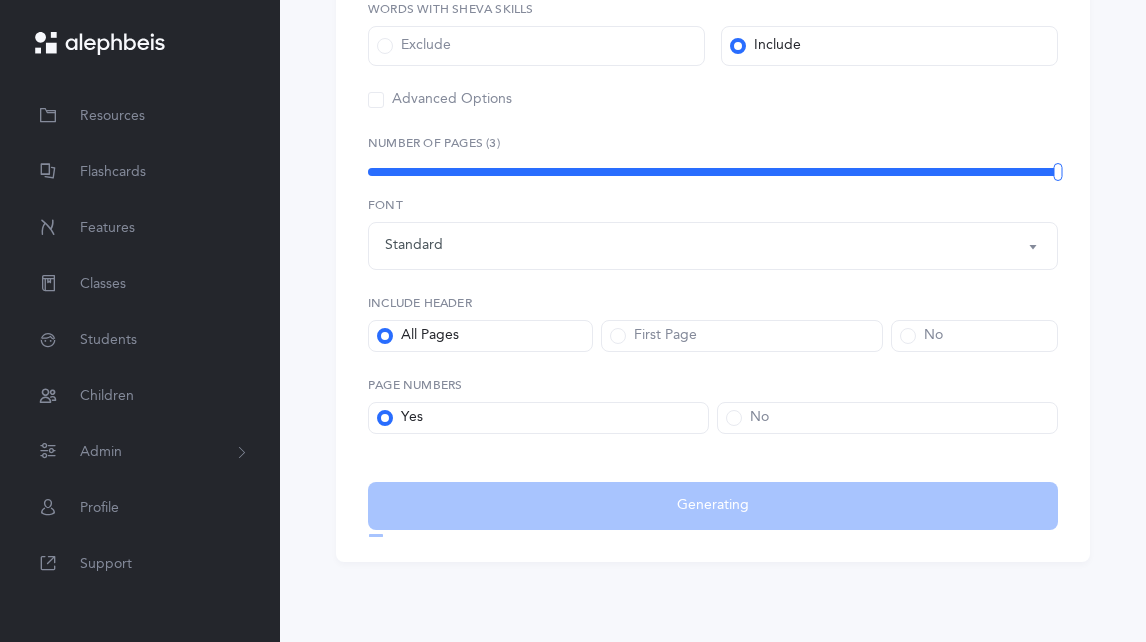 select on "3" 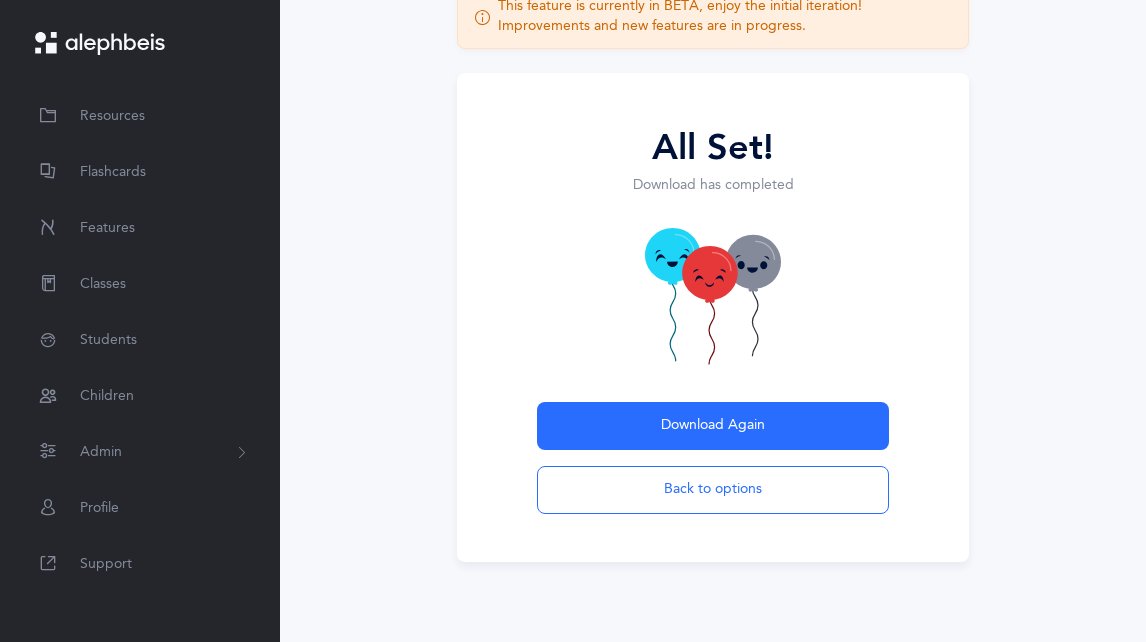 scroll, scrollTop: 151, scrollLeft: 0, axis: vertical 